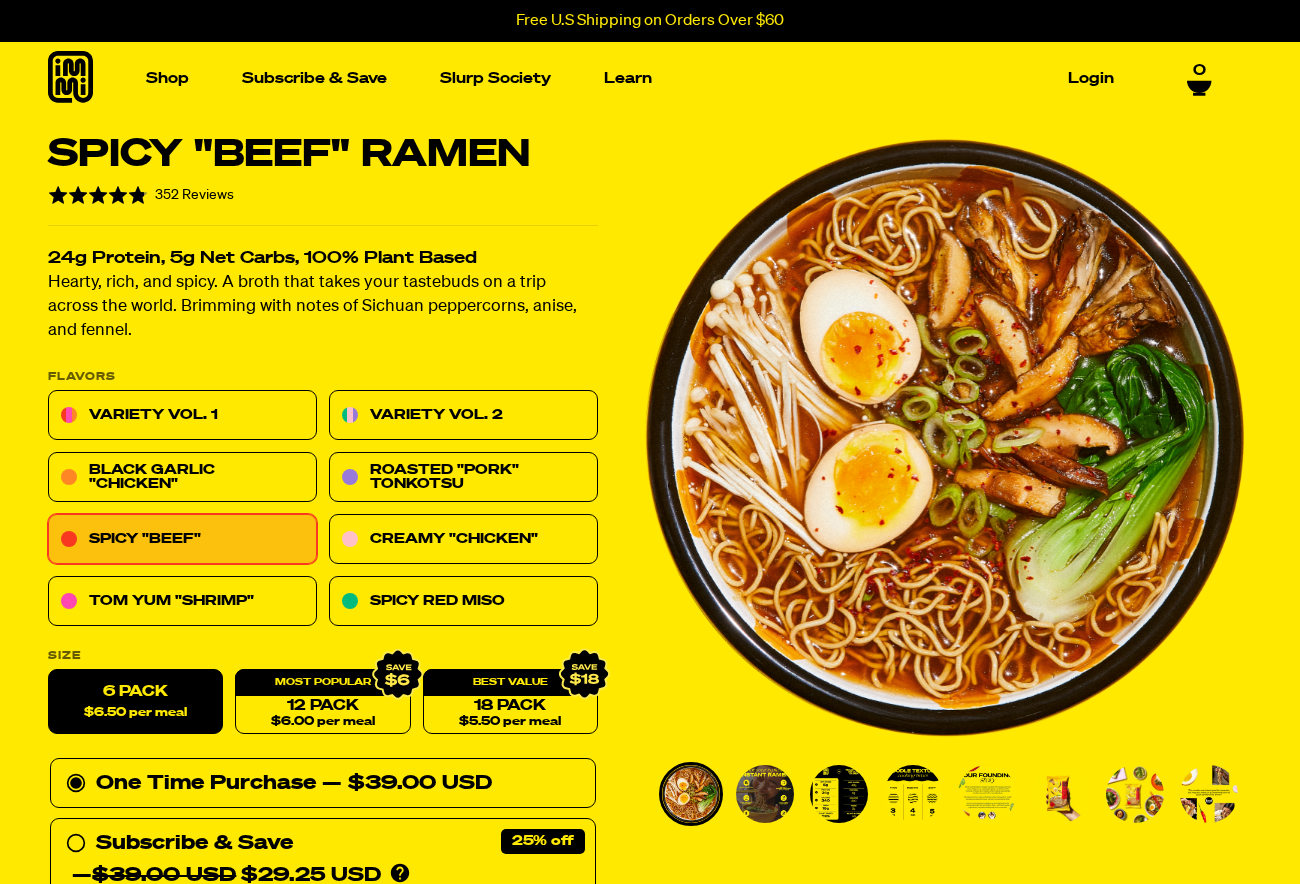scroll, scrollTop: 8200, scrollLeft: 0, axis: vertical 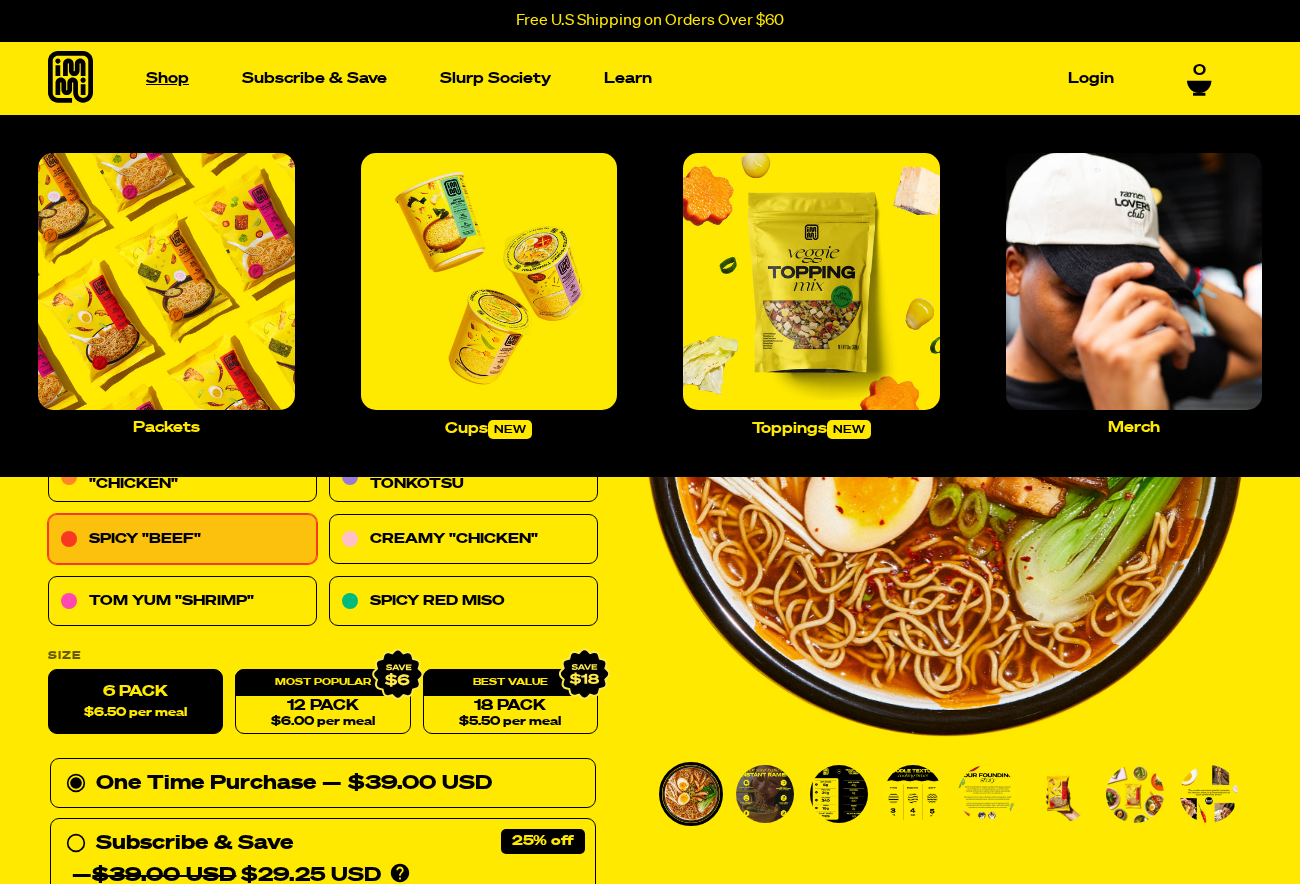 click on "Shop" at bounding box center [167, 78] 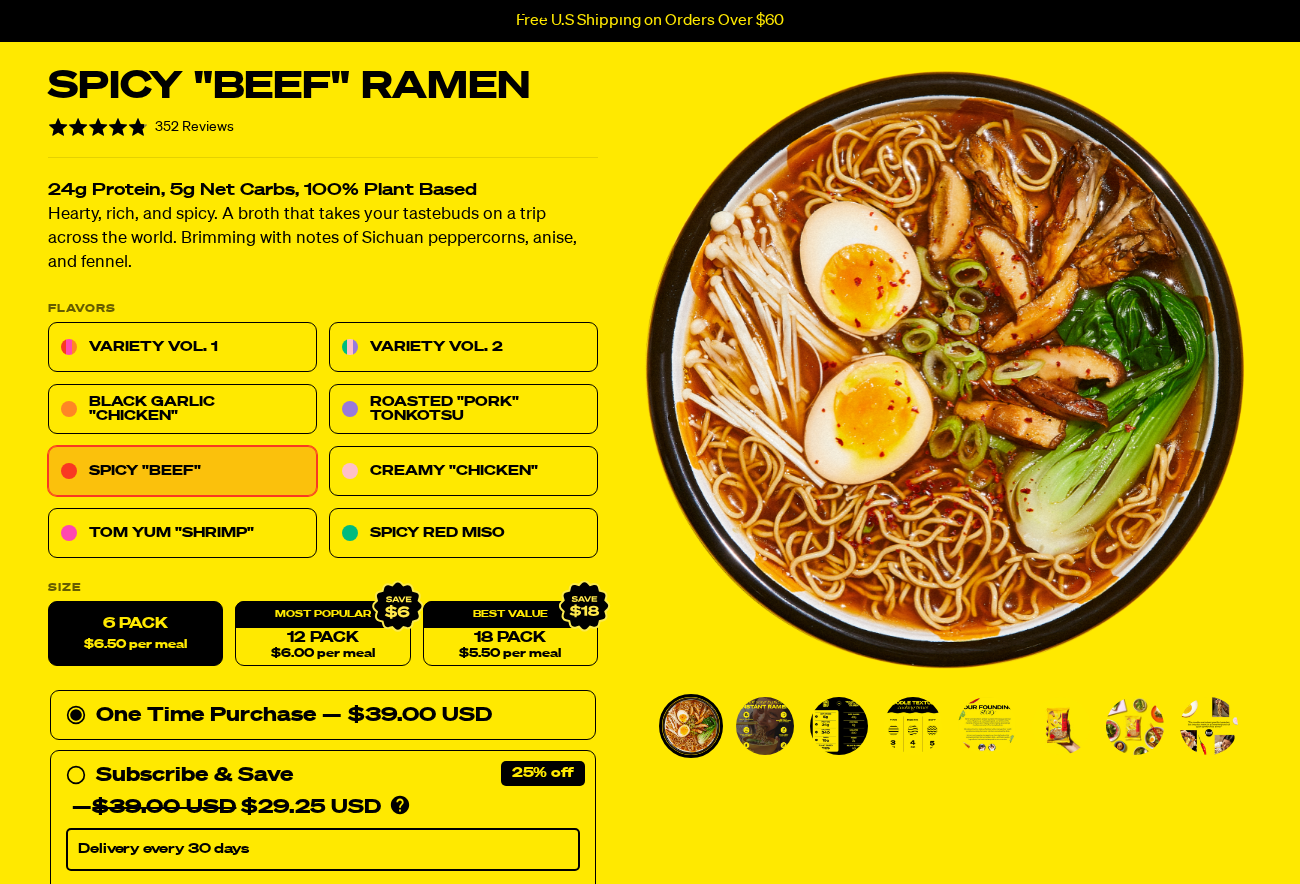 scroll, scrollTop: 200, scrollLeft: 0, axis: vertical 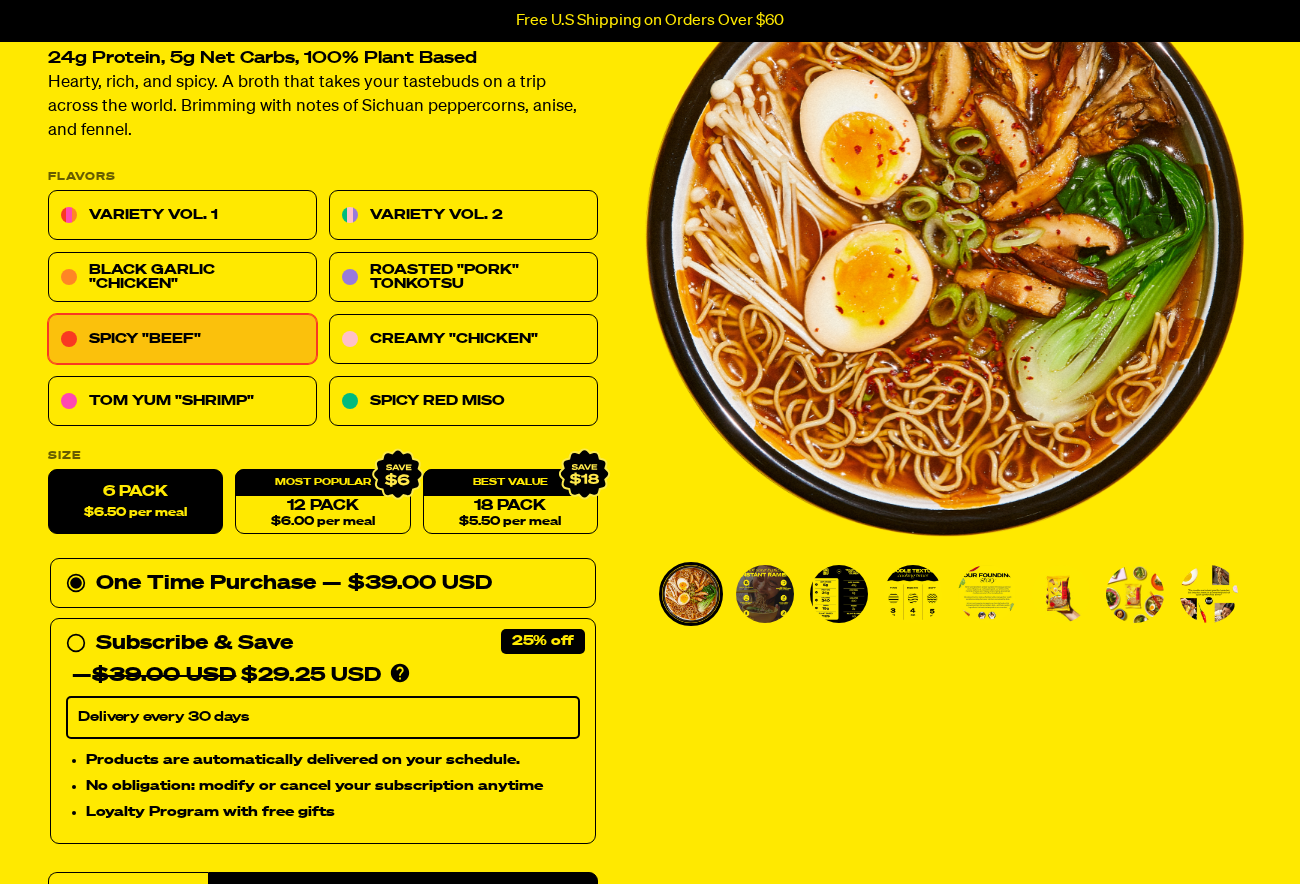 click at bounding box center (987, 594) 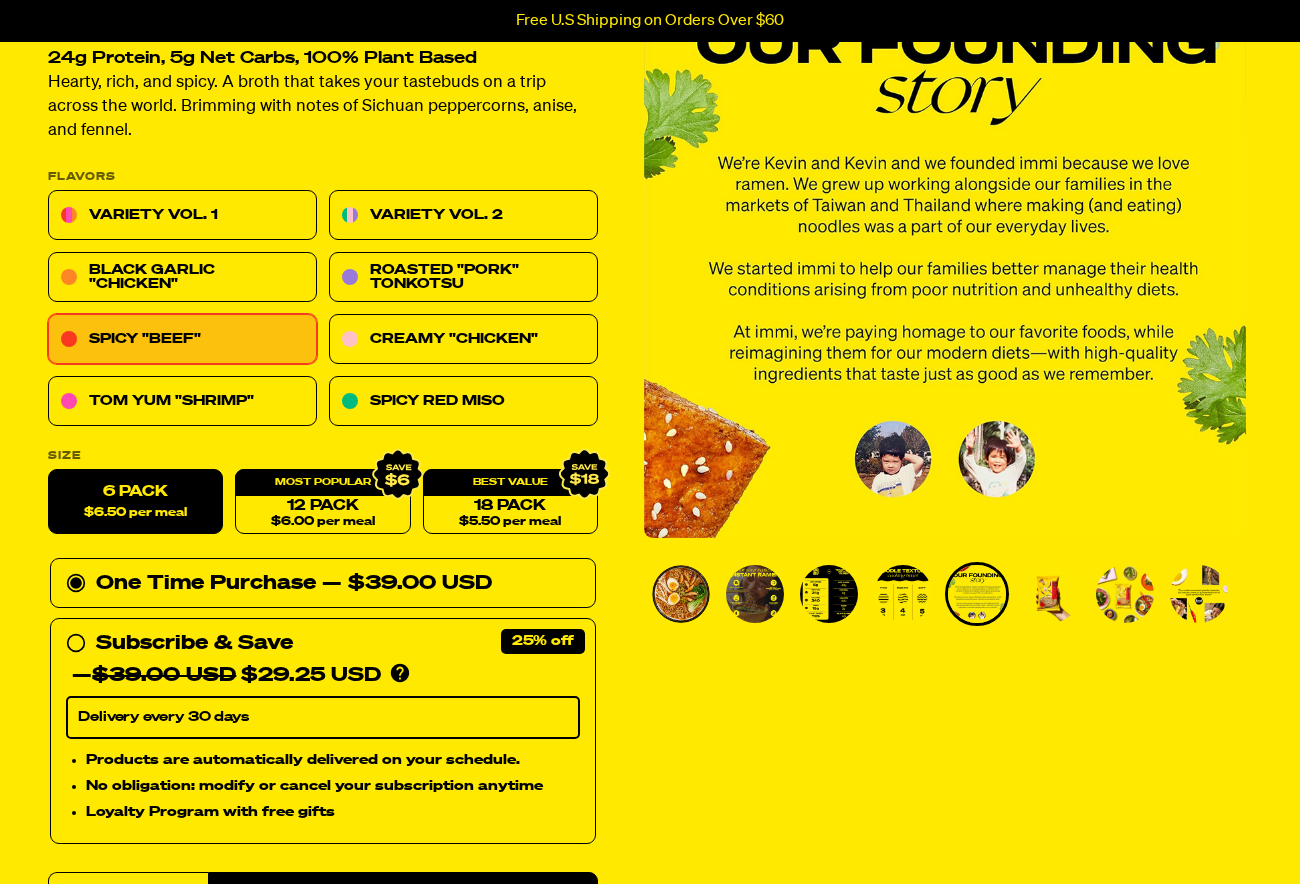 click at bounding box center (903, 594) 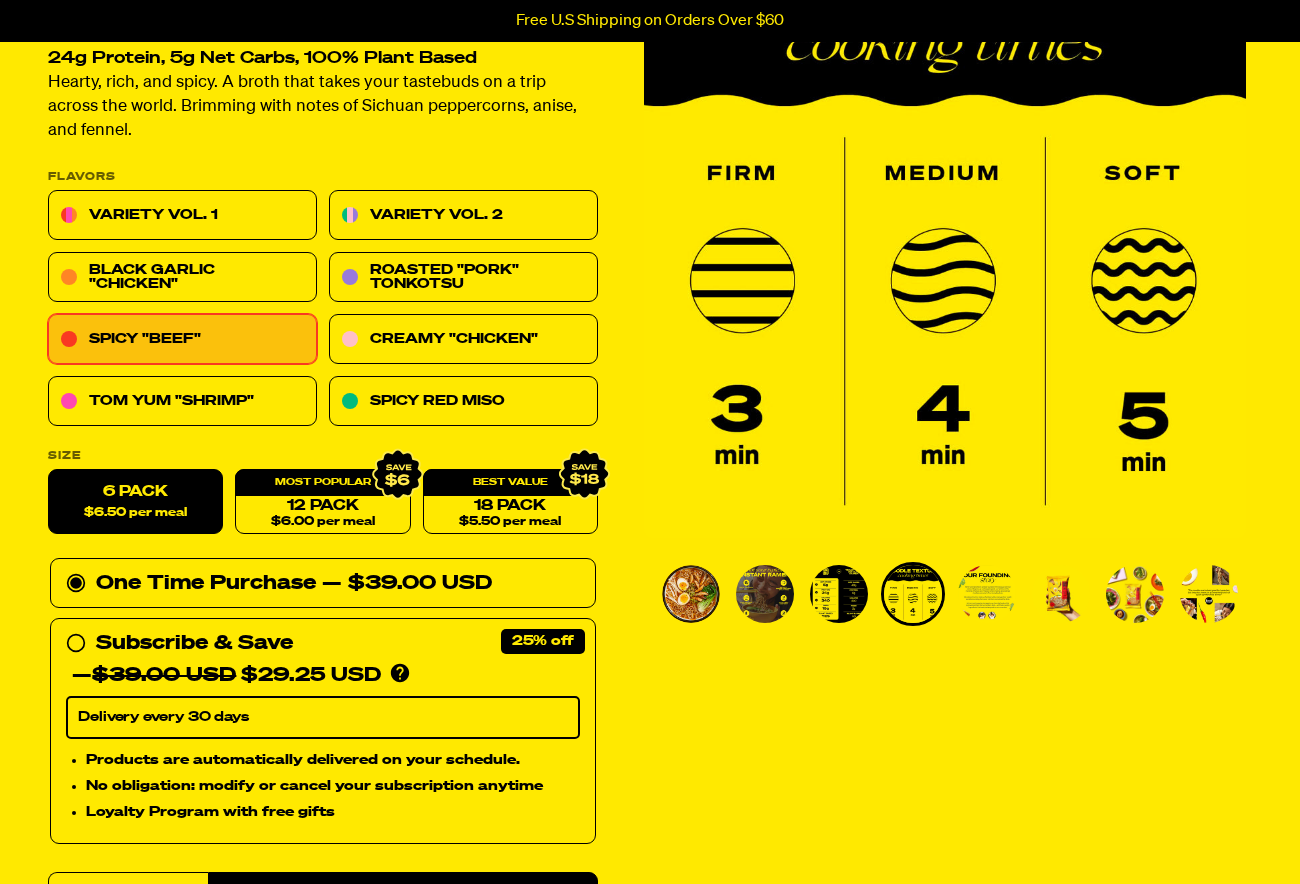 click at bounding box center (839, 594) 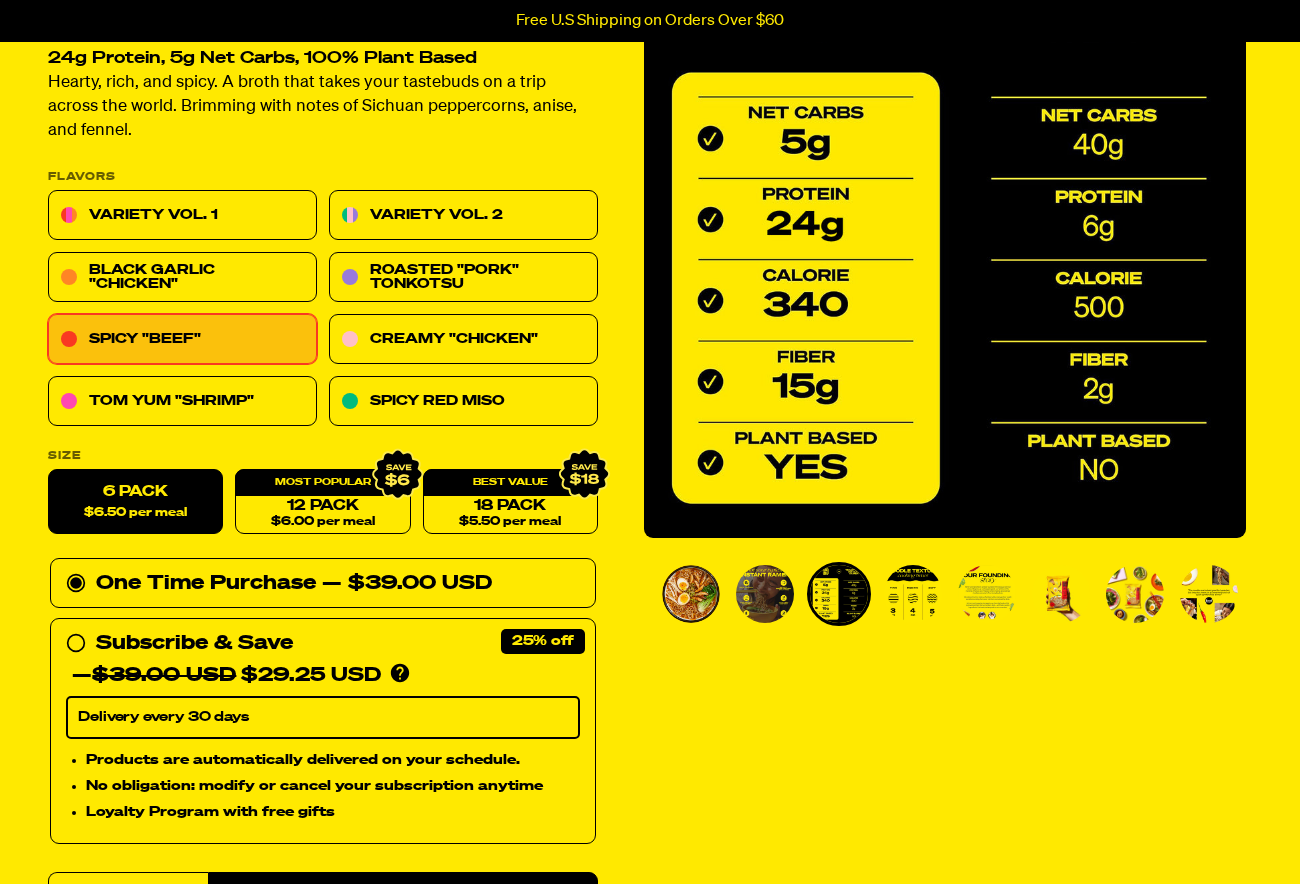 click at bounding box center (765, 594) 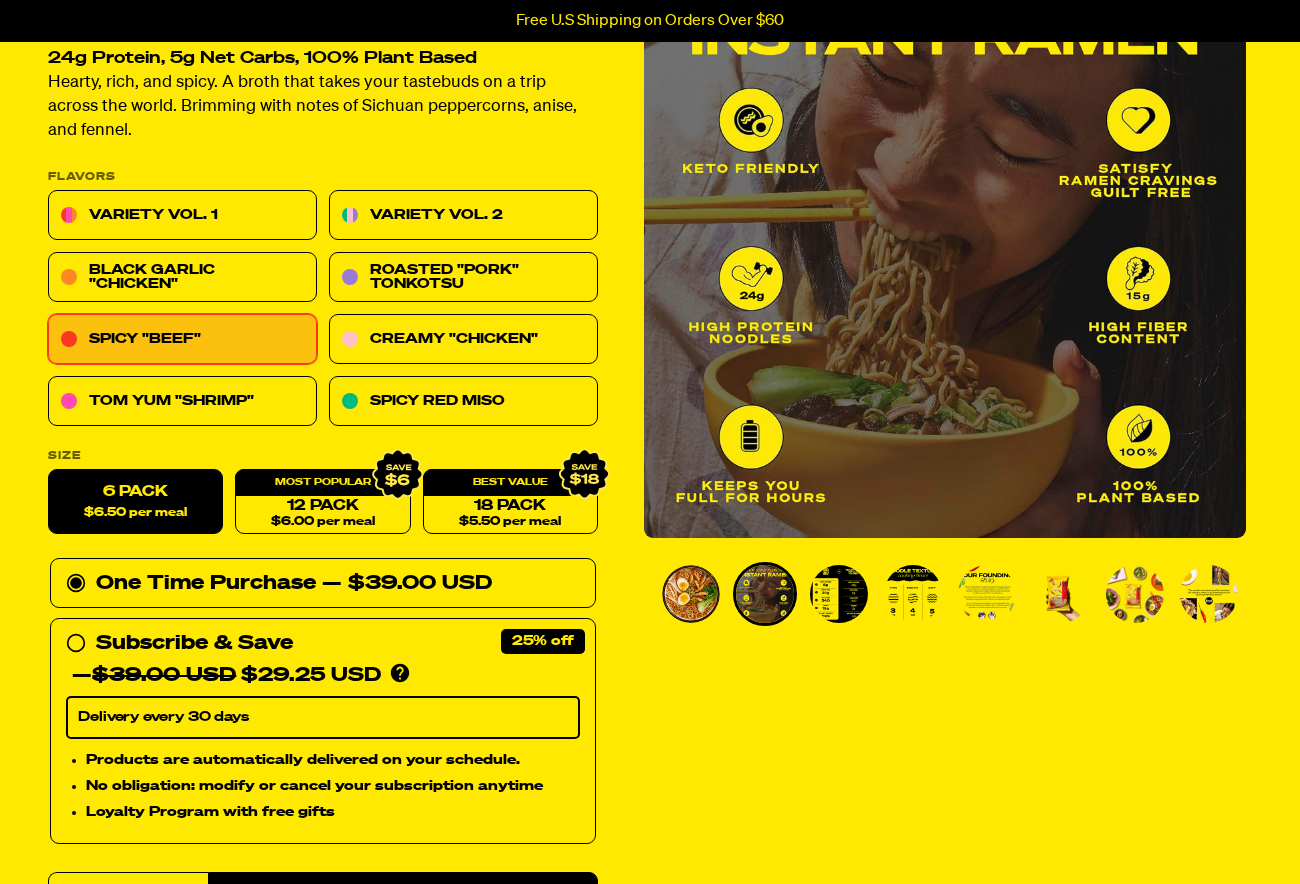 click at bounding box center [691, 594] 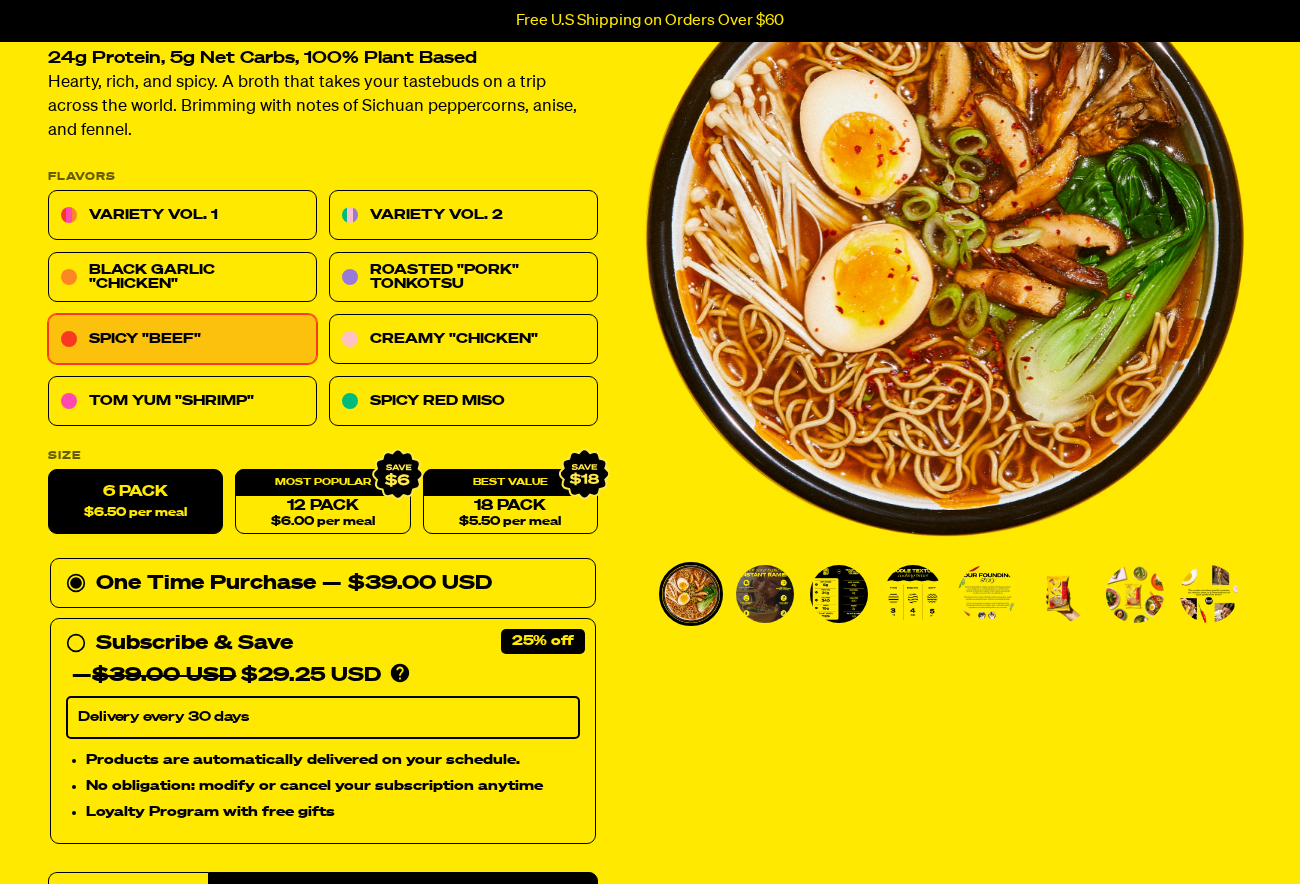 click at bounding box center [987, 594] 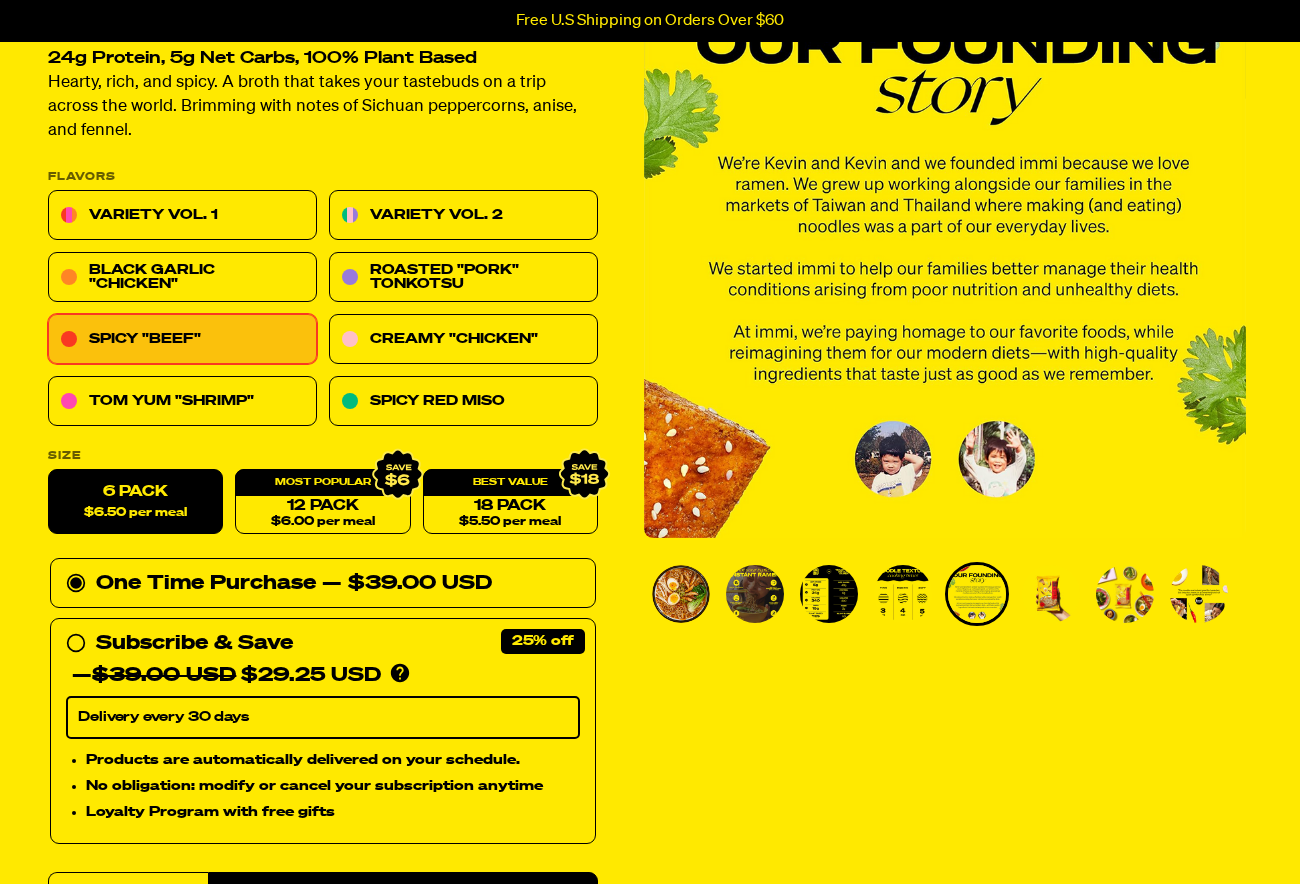 click at bounding box center (1051, 594) 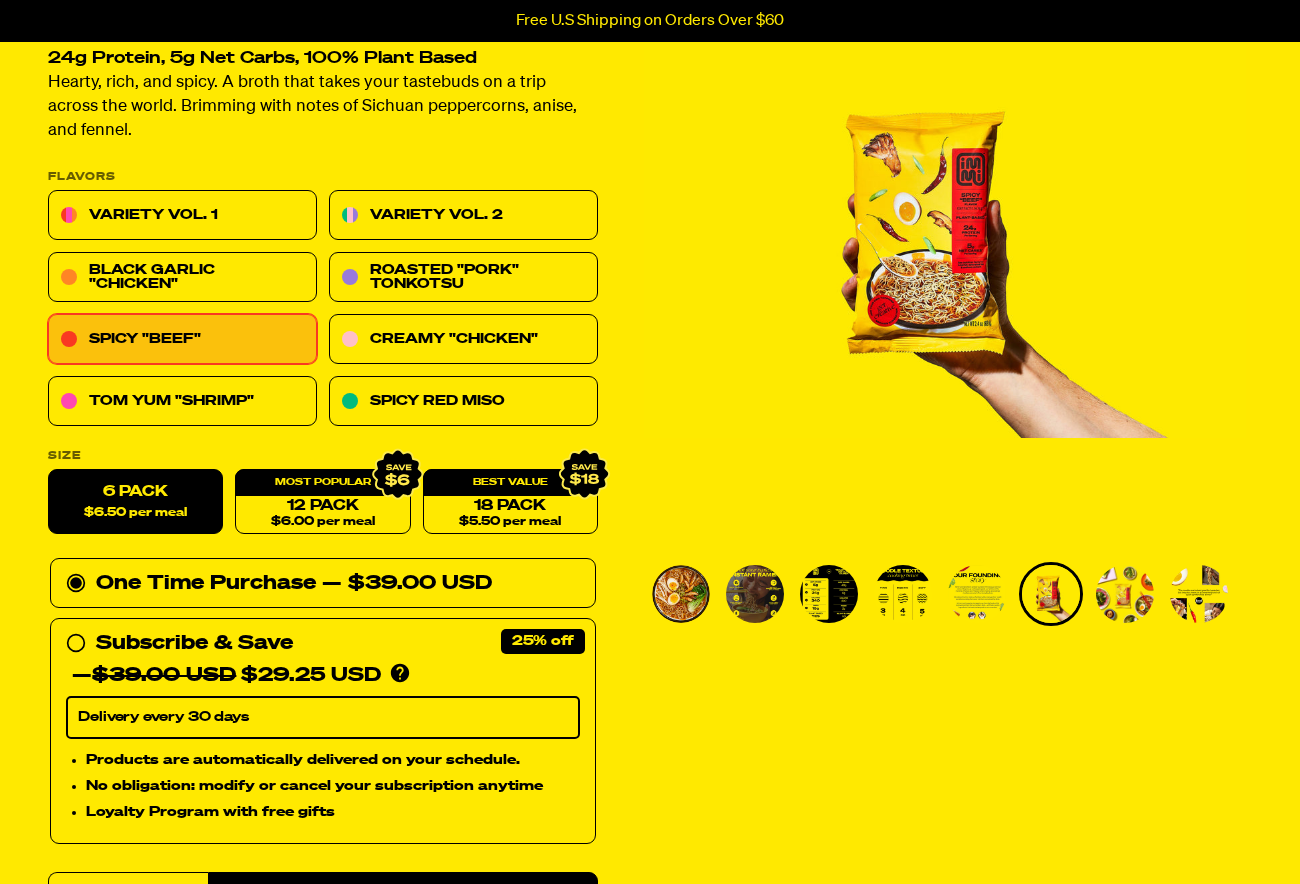 click at bounding box center [1125, 594] 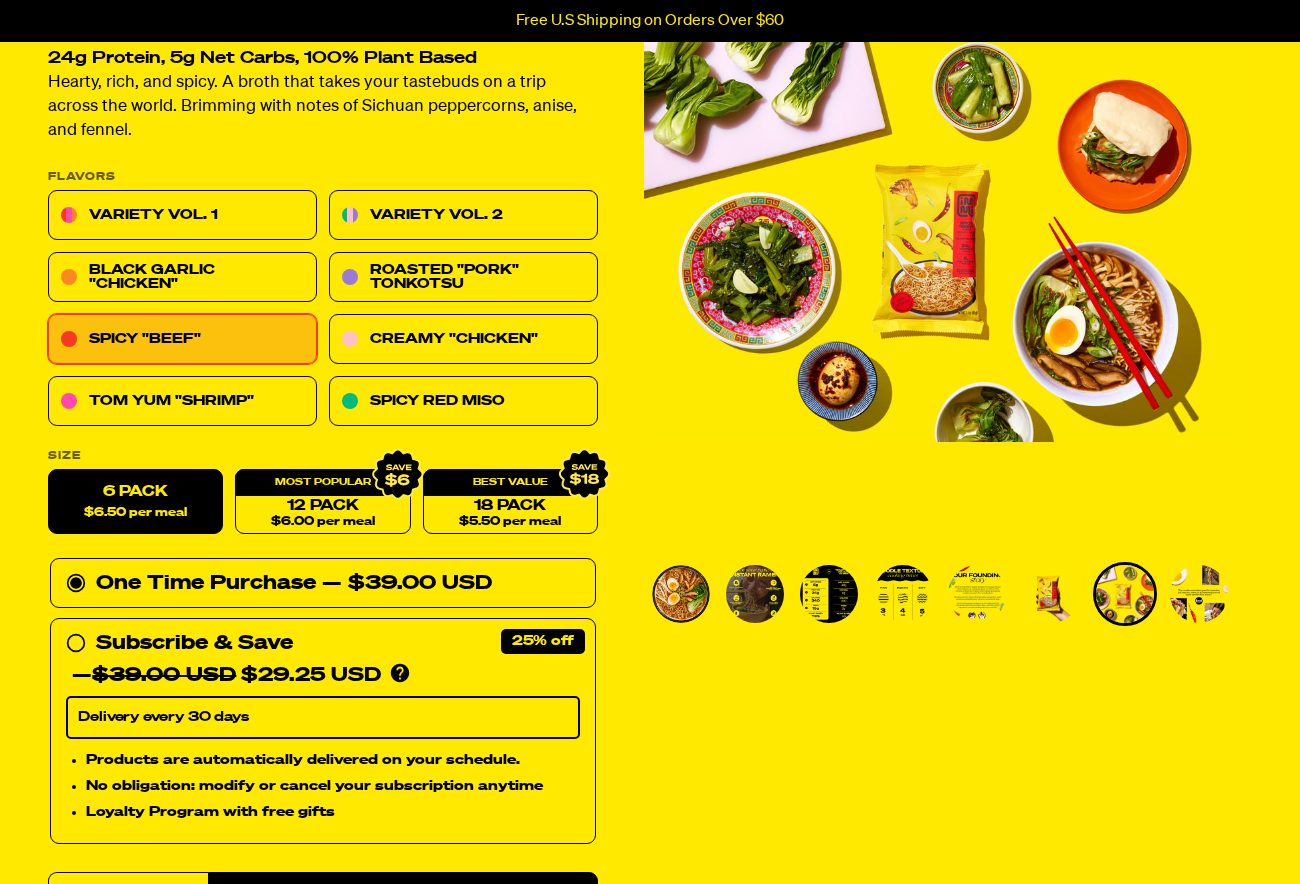 click at bounding box center (1199, 594) 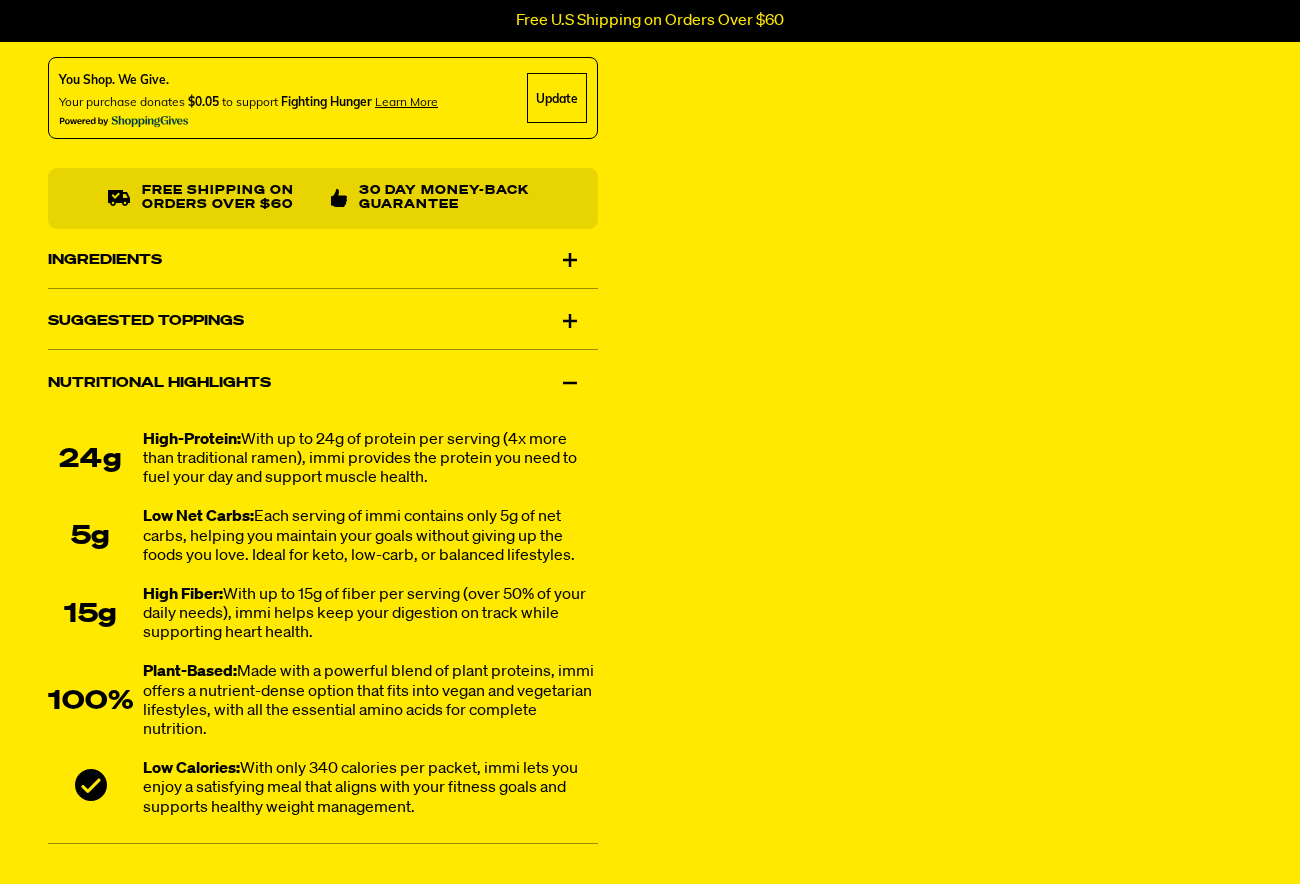 scroll, scrollTop: 1200, scrollLeft: 0, axis: vertical 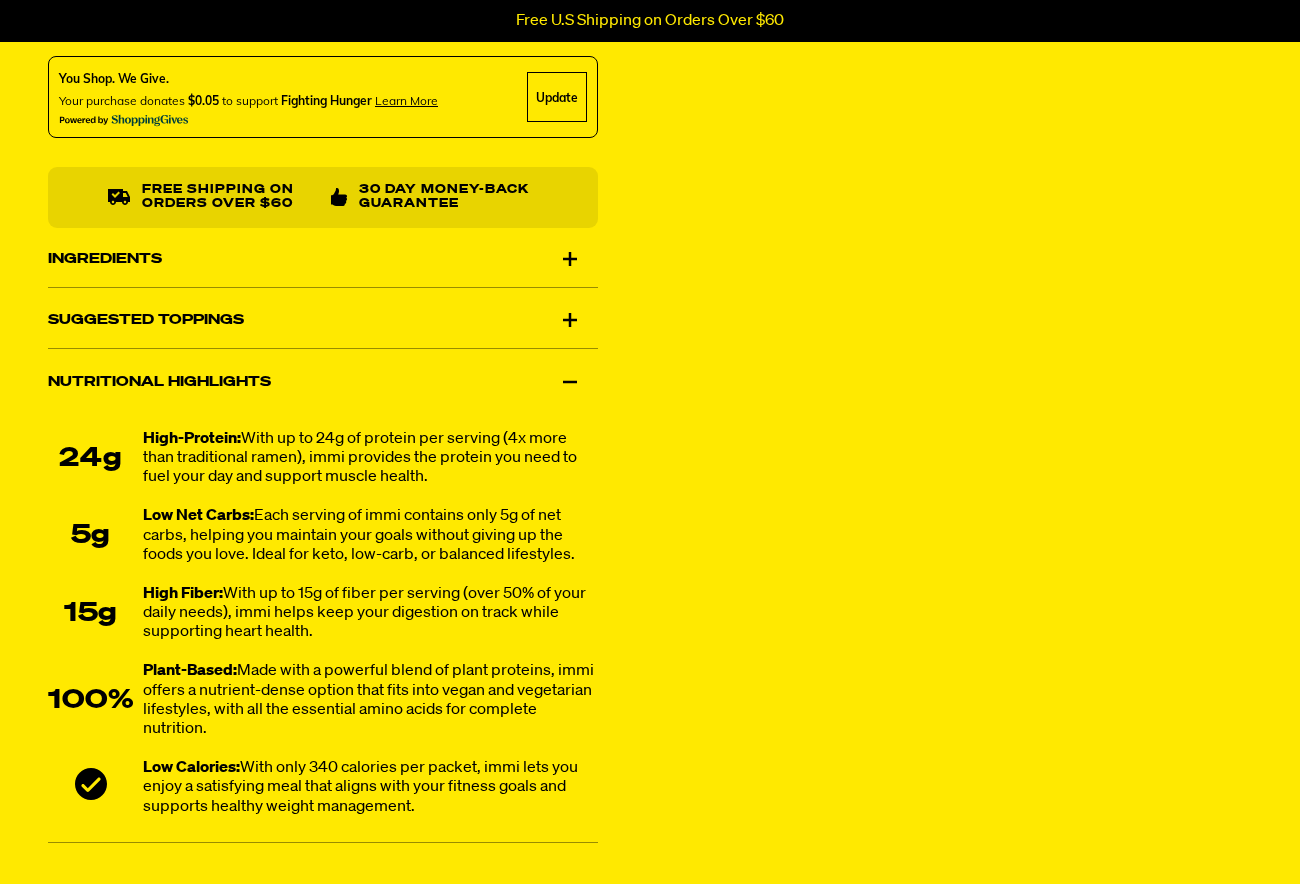 click on "Ingredients" at bounding box center [323, 259] 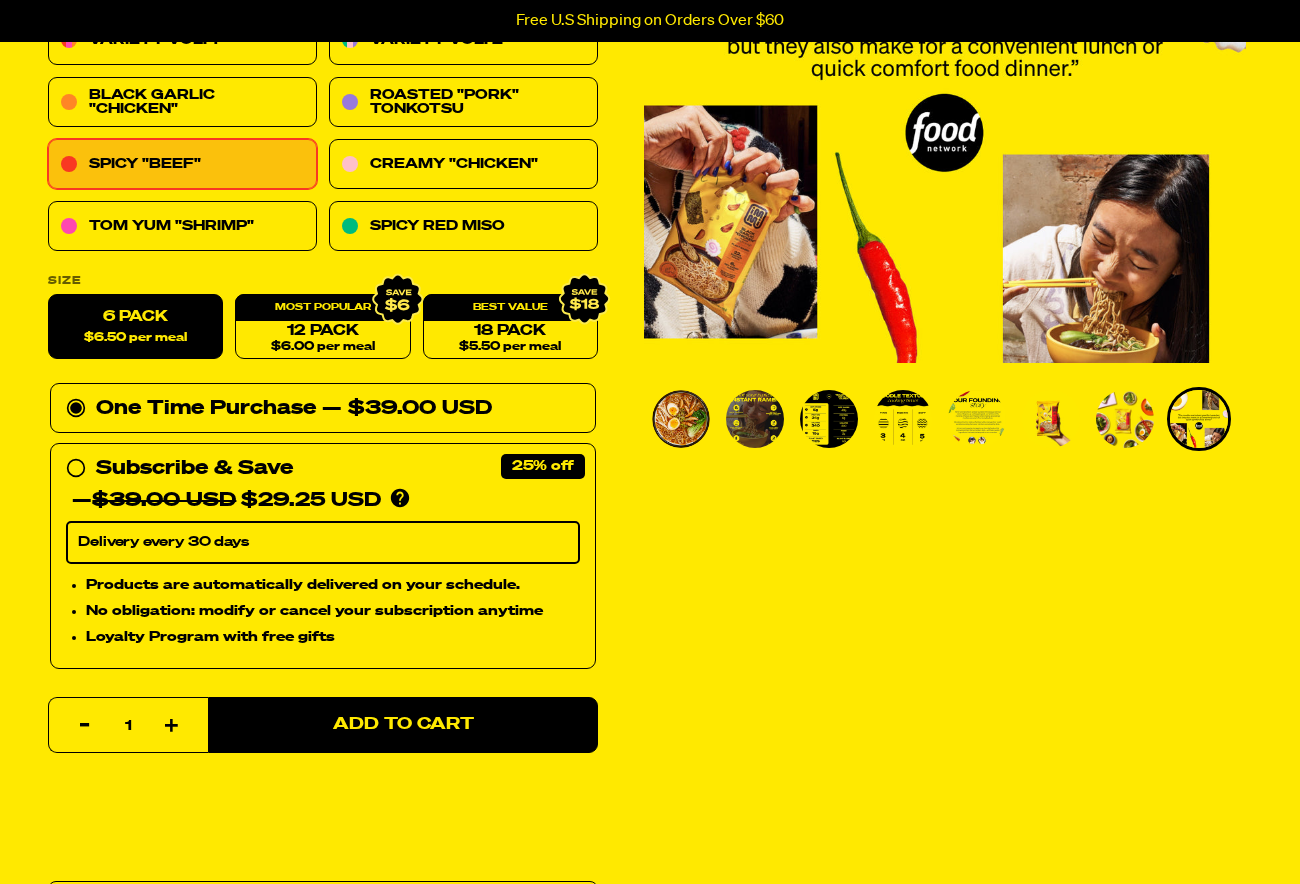 scroll, scrollTop: 0, scrollLeft: 0, axis: both 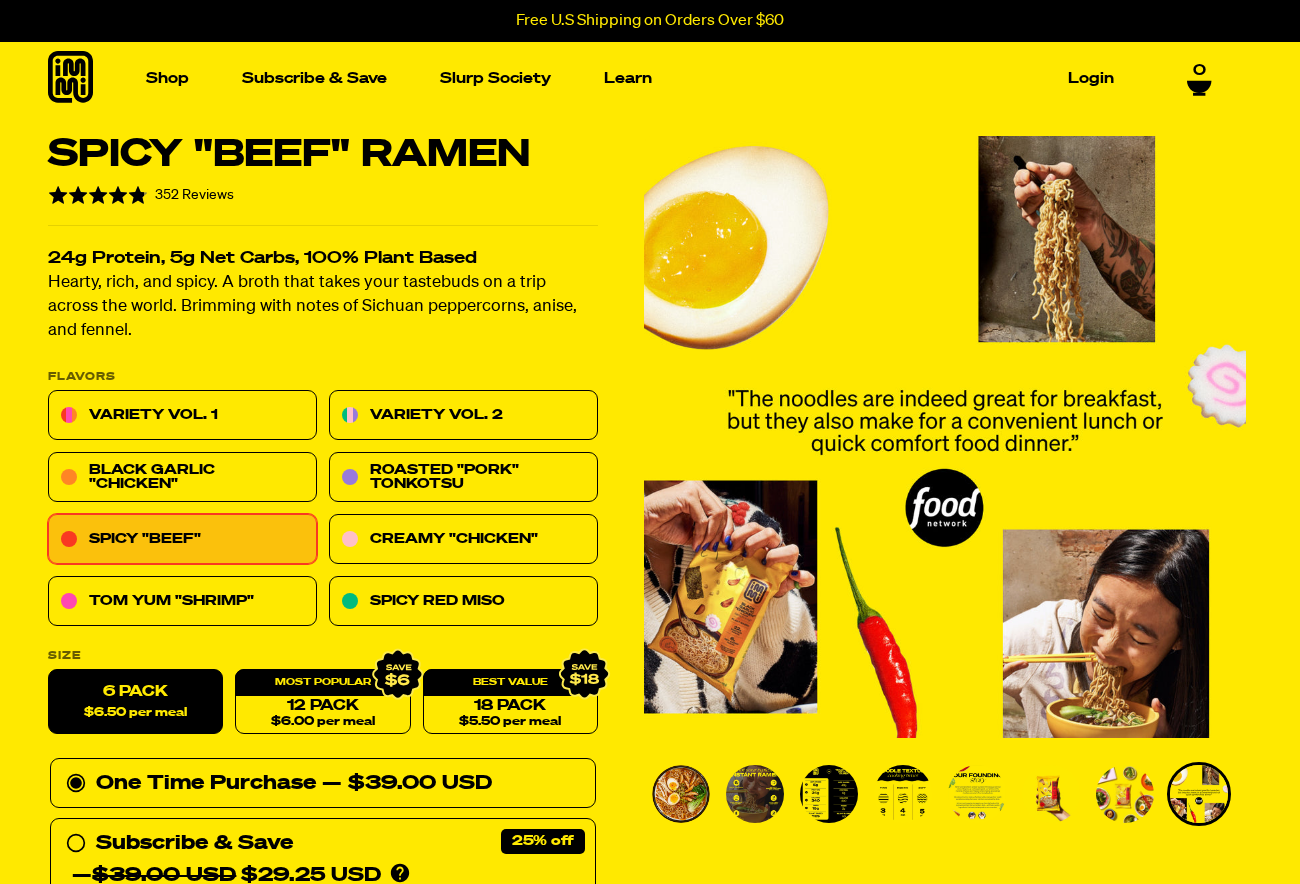 click on "Shop            Packets               Cups  new                Toppings  new                Merch              Subscribe & Save       Slurp Society       Learn            Our Story               Discover Recipes              Login" at bounding box center [630, 78] 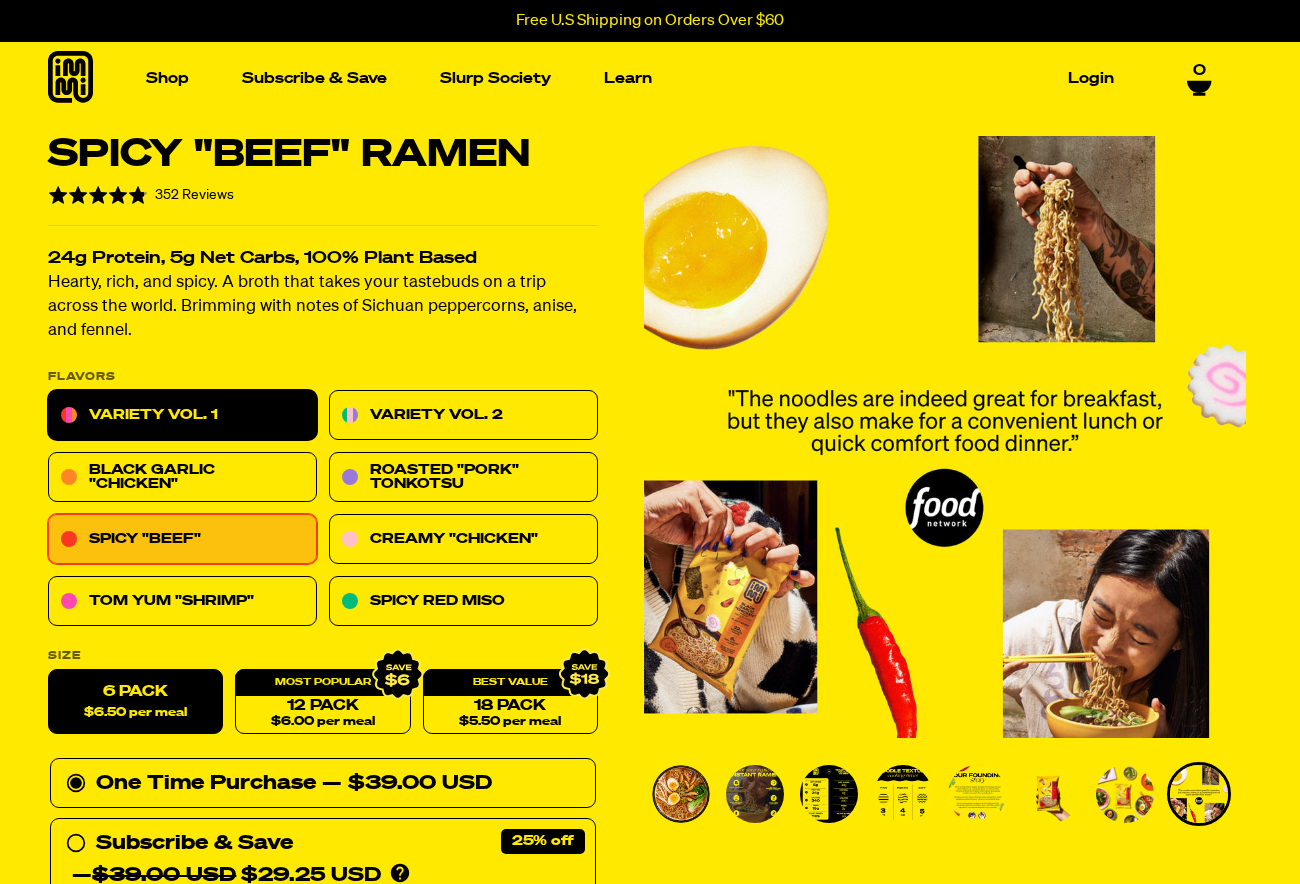 click on "Variety Vol. 1" at bounding box center (182, 416) 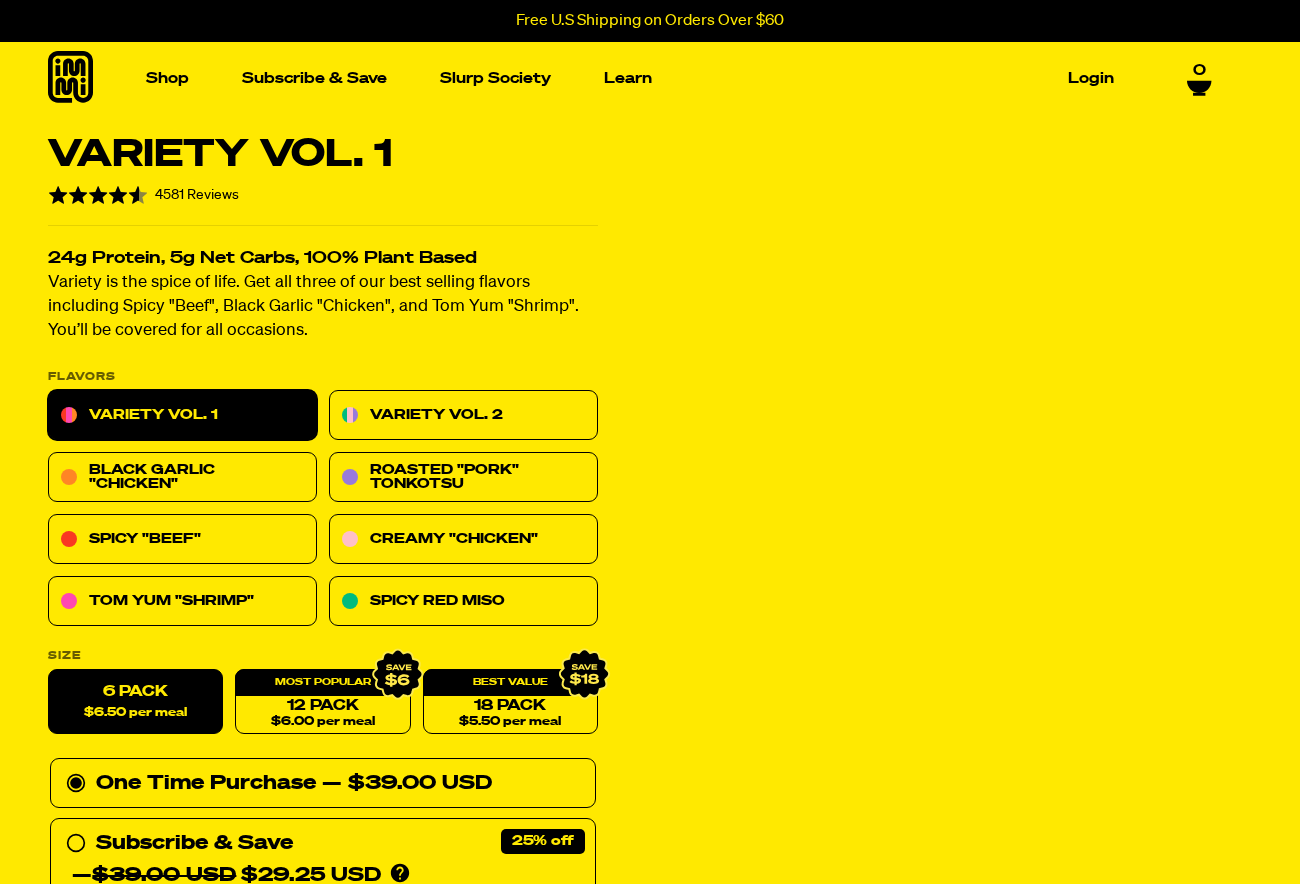 scroll, scrollTop: 0, scrollLeft: 0, axis: both 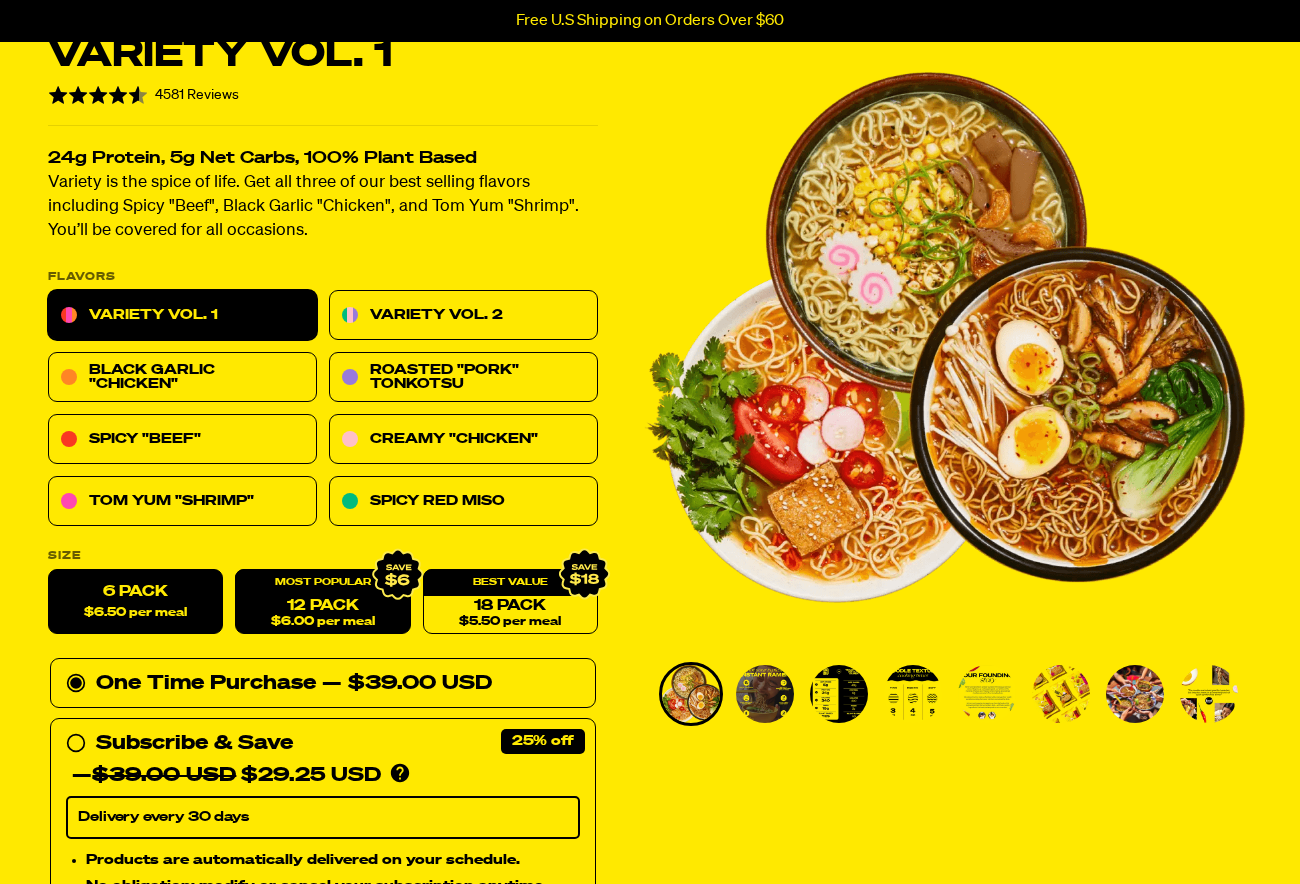 click on "12 Pack  $6.00 per meal" at bounding box center [322, 602] 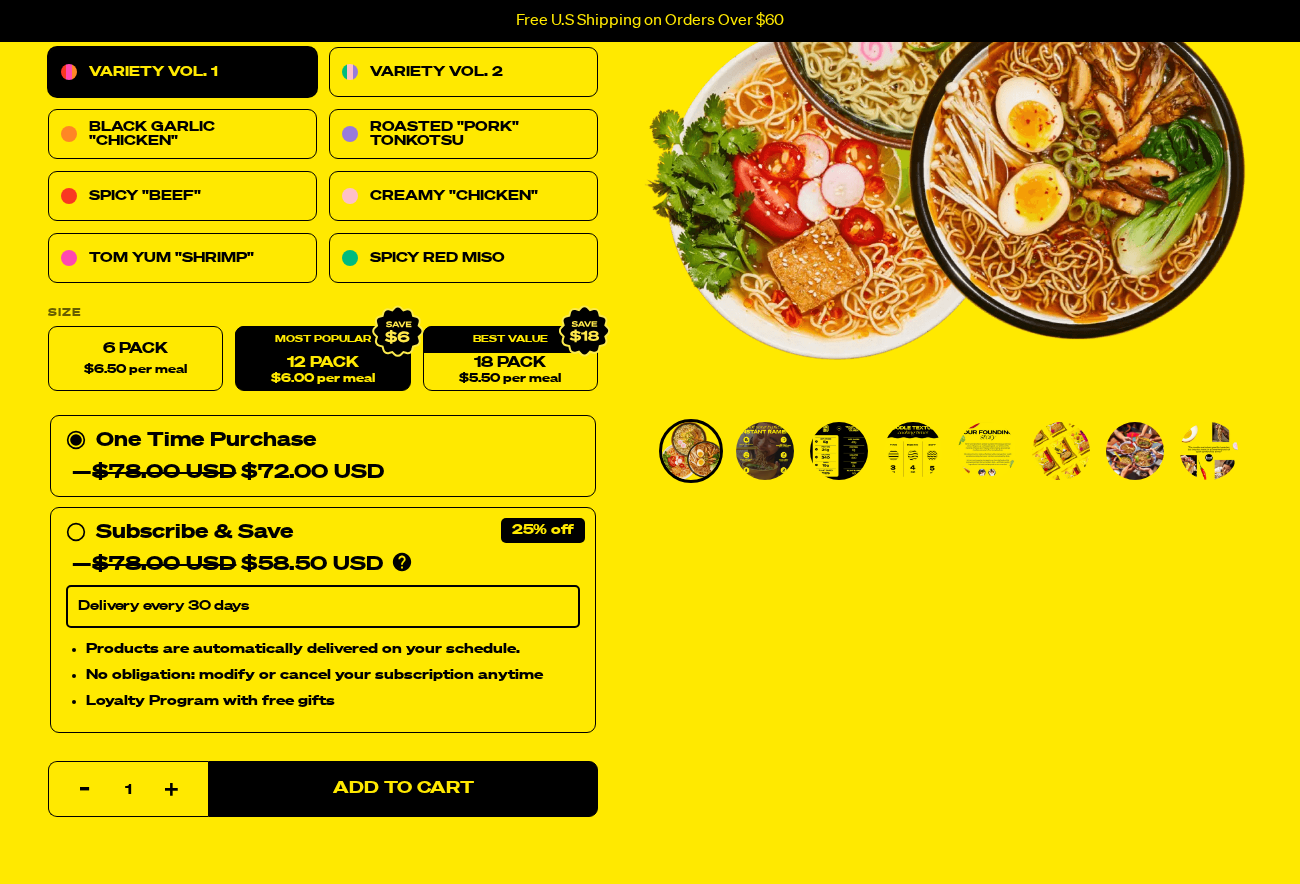 scroll, scrollTop: 400, scrollLeft: 0, axis: vertical 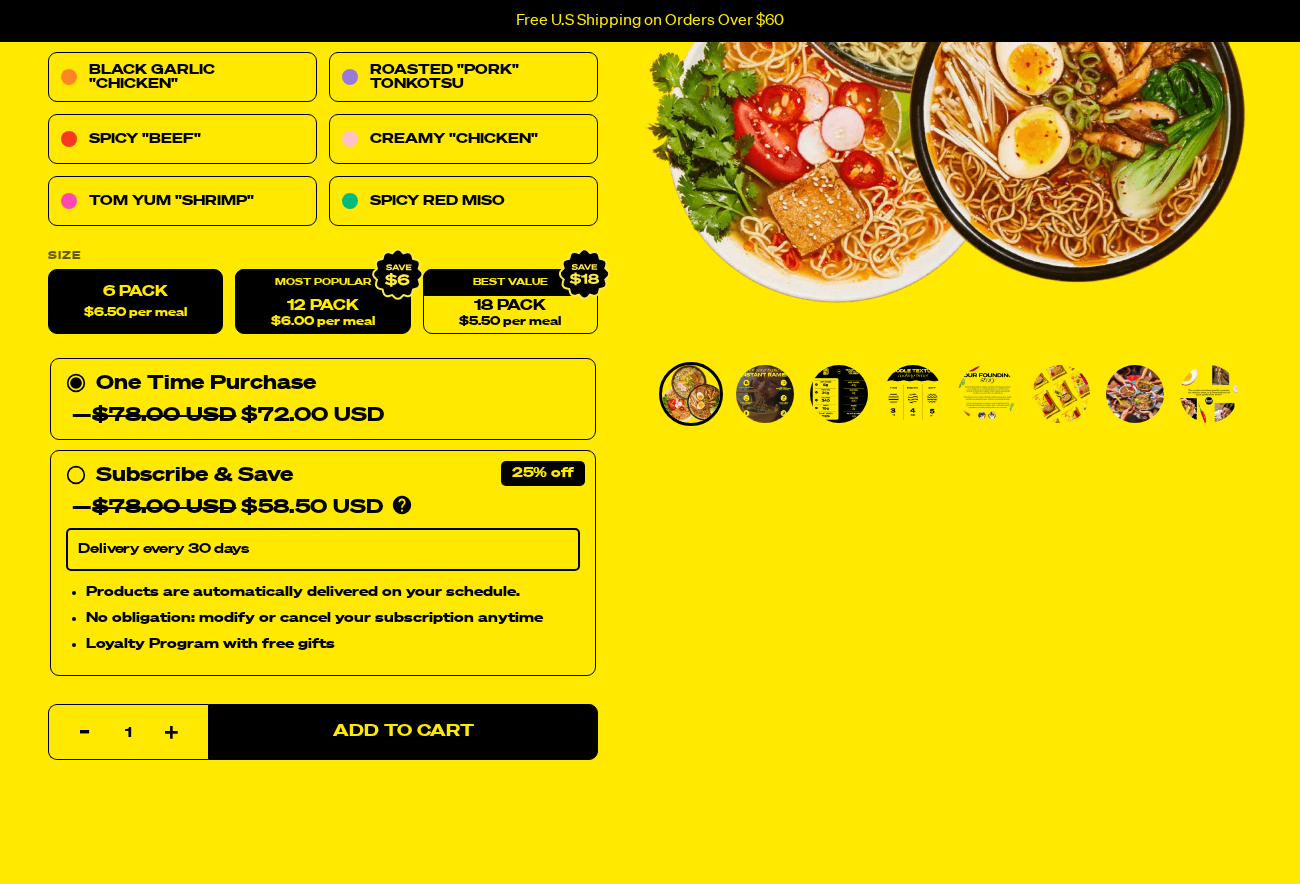 click on "6 Pack $6.50 per meal" at bounding box center [135, 302] 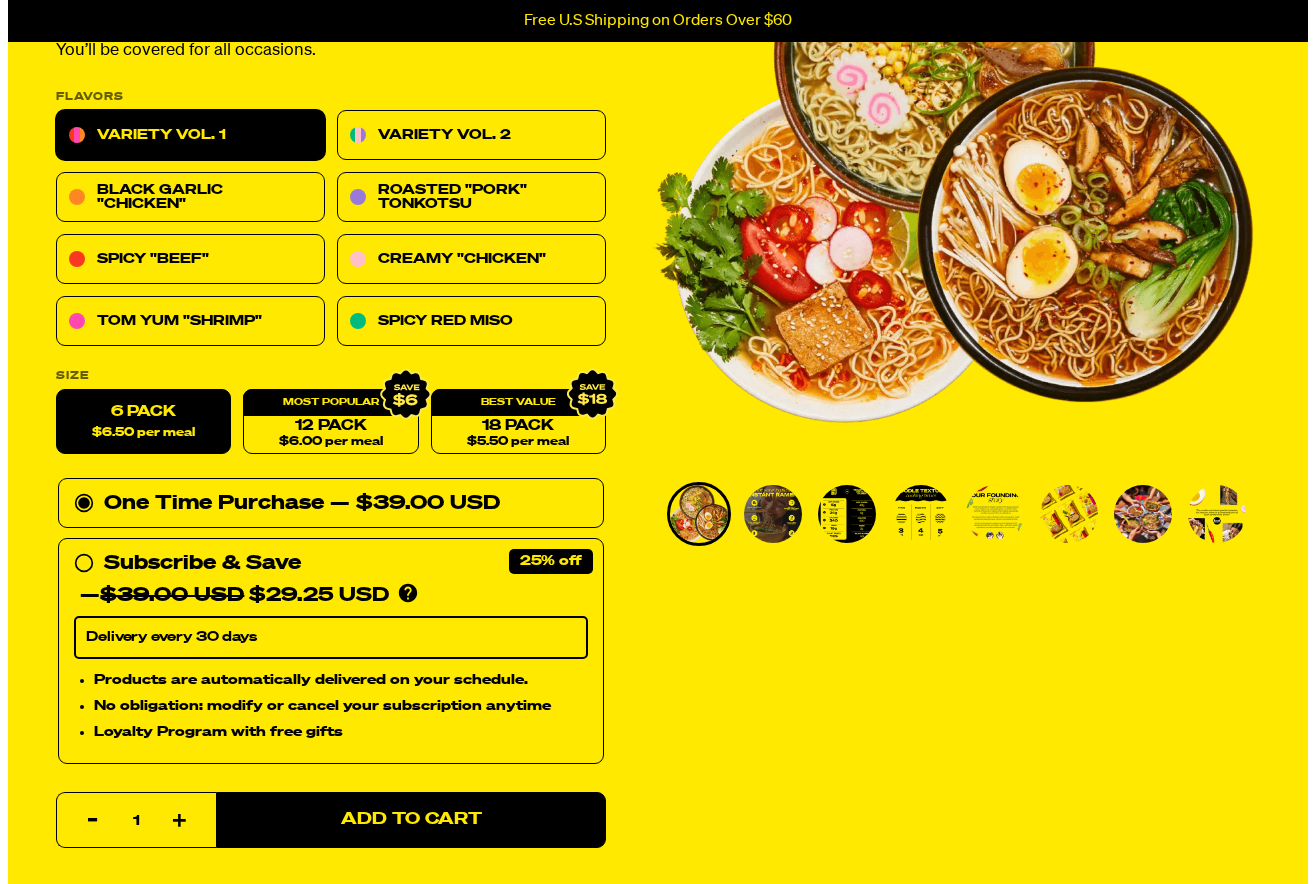 scroll, scrollTop: 500, scrollLeft: 0, axis: vertical 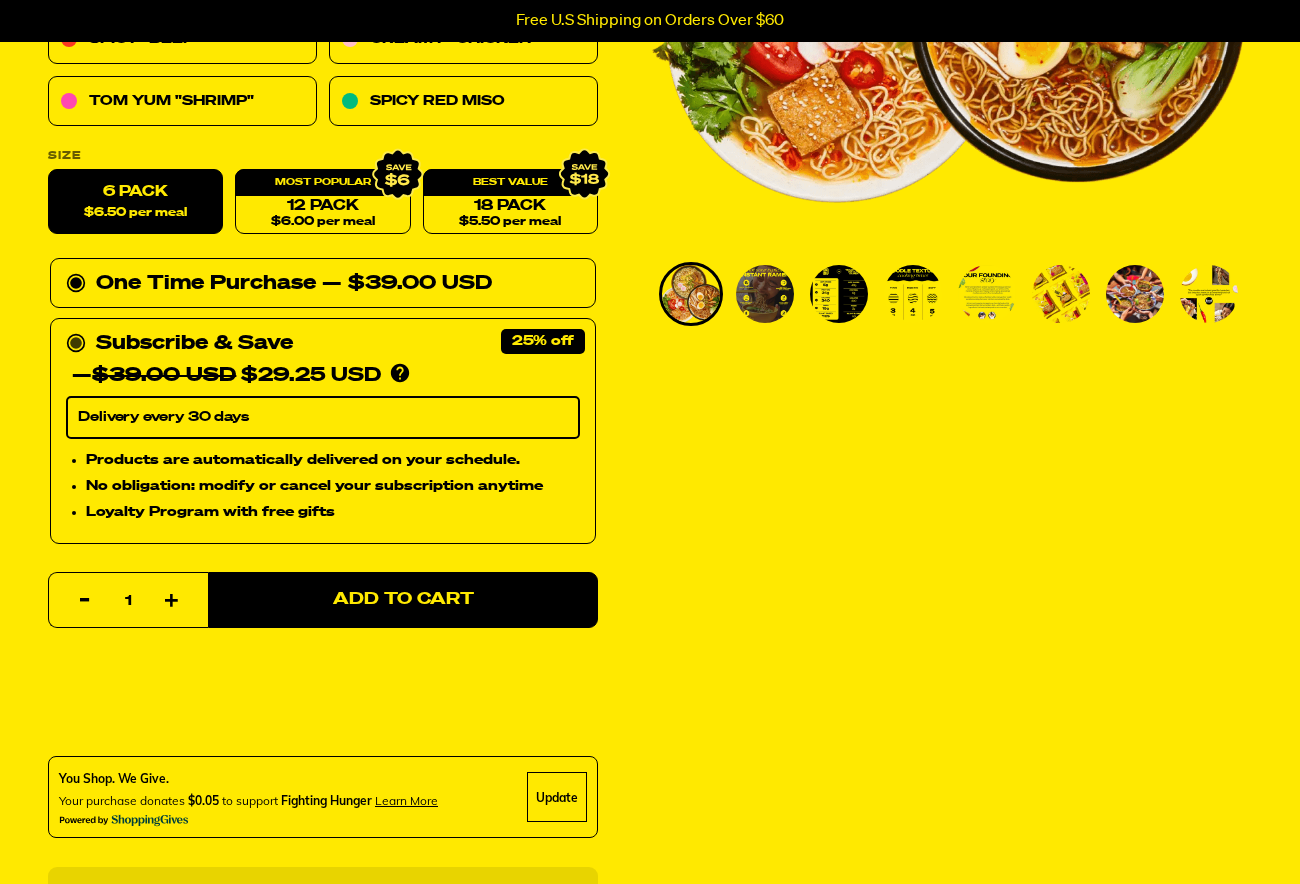 click 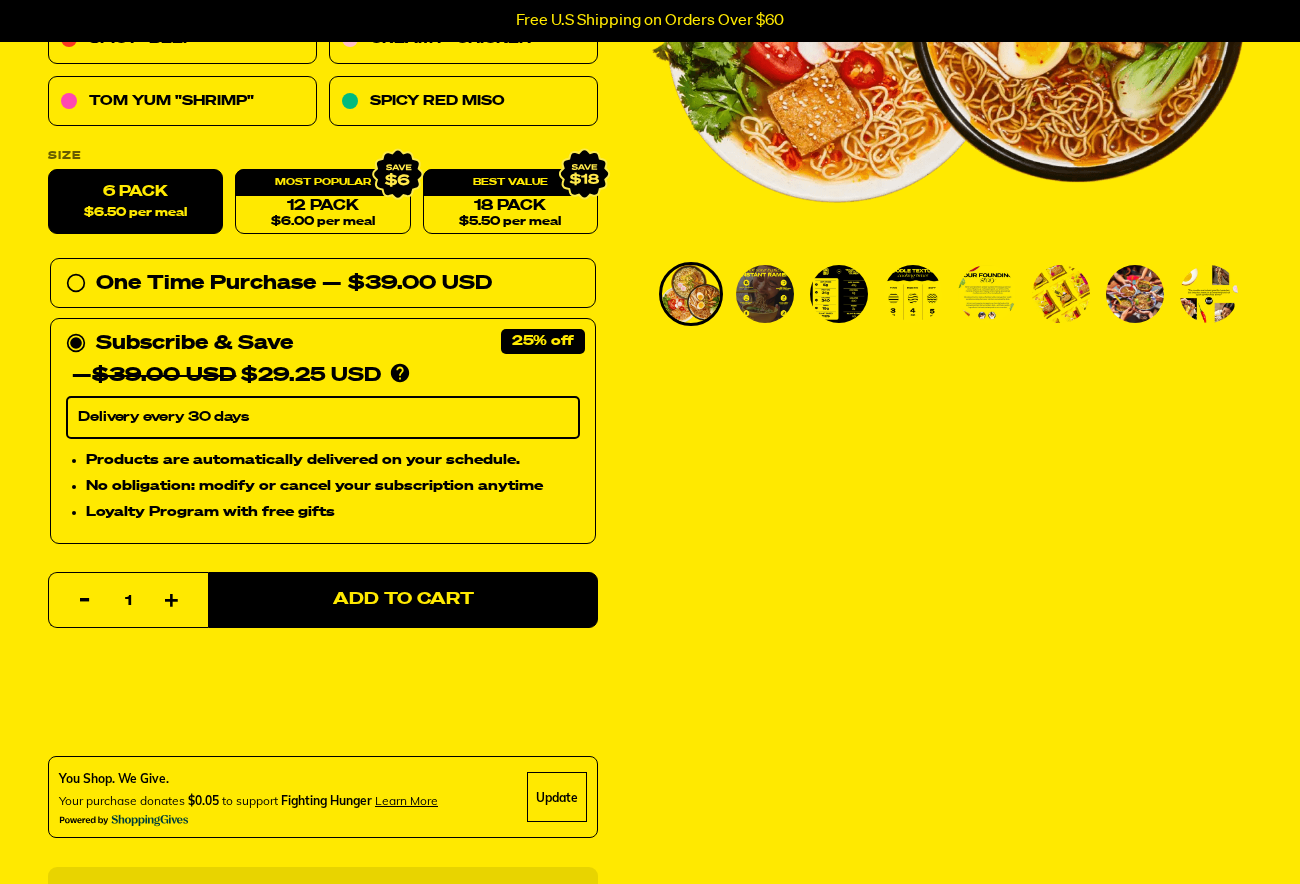 click on "Delivery every 30 days" at bounding box center (323, 418) 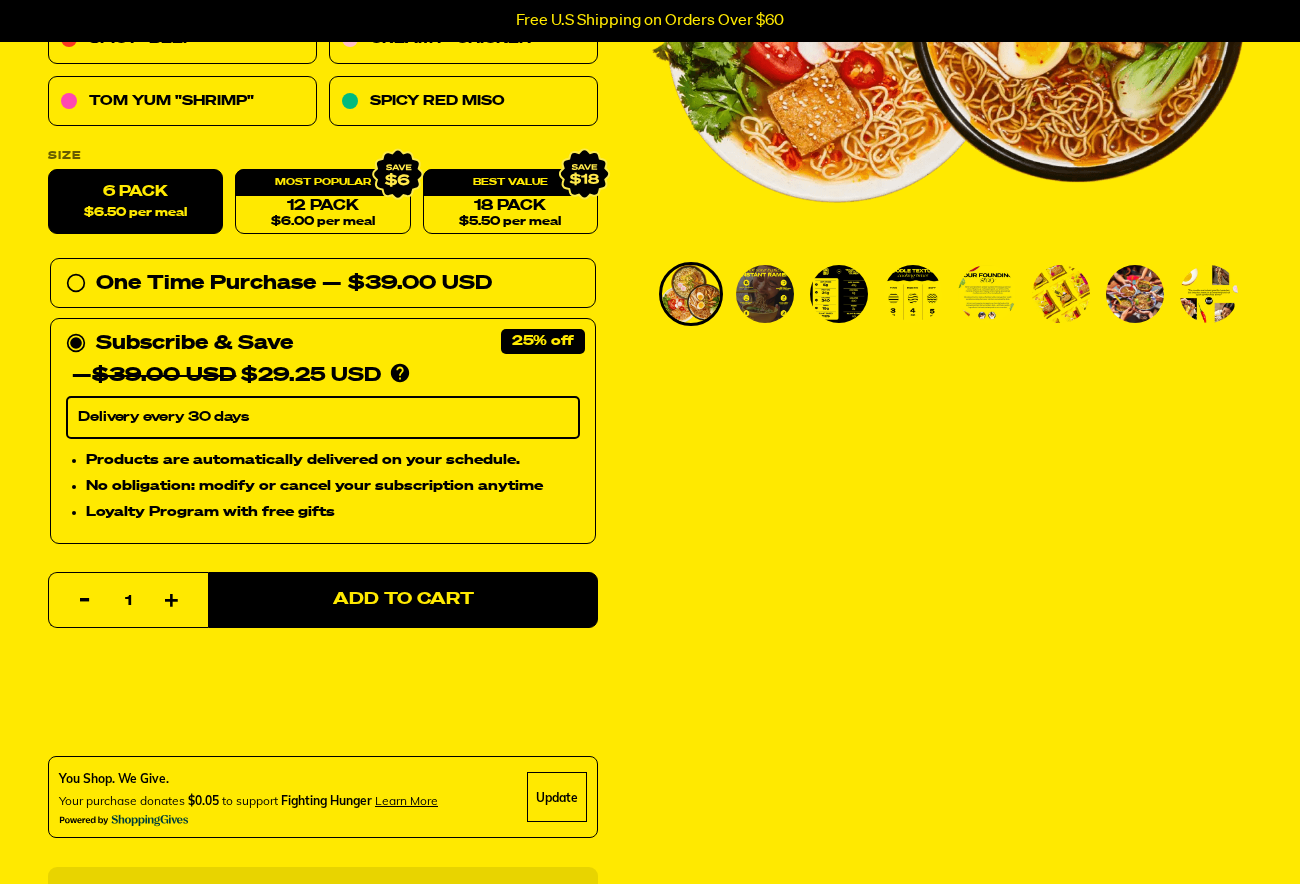 click on "Delivery every 30 days" at bounding box center [323, 418] 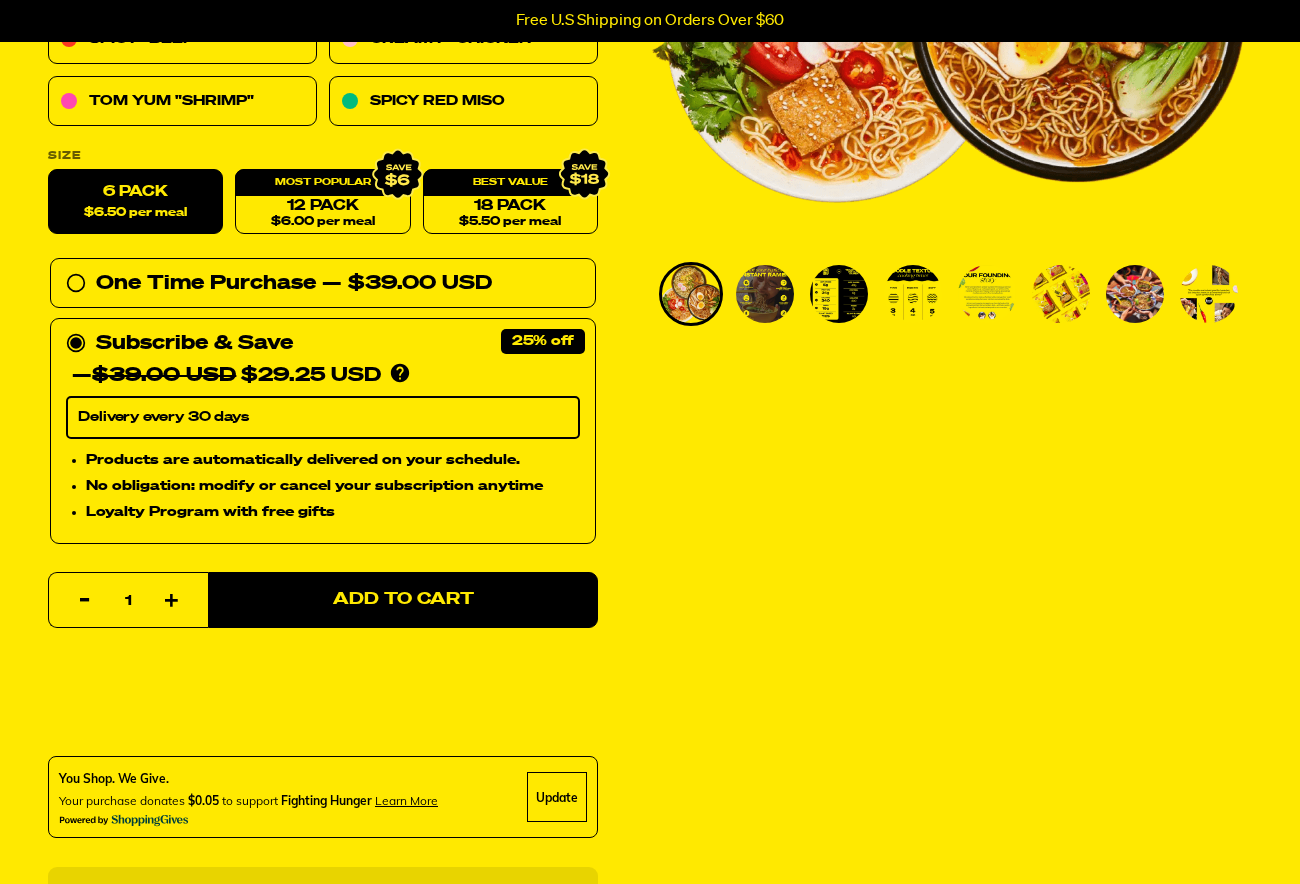 click on "Variety Vol. 1                 Rated 4.6 out of 5                 4581 Reviews   Based on 4581 reviews     Click to go to reviews           24g Protein, 5g Net Carbs, 100% Plant Based   Variety is the spice of life. Get all three of our best selling flavors including Spicy "Beef", Black Garlic "Chicken", and Tom Yum "Shrimp". You’ll be covered for all occasions.    PLEASE NOTE: Due to global freight delays, we expect all orders to ship up to 2-3 weeks late. We sincerely apologize for this inconvenience!                  Flavors     Variety Vol. 1   Variety Vol. 2   Black Garlic "Chicken"   Roasted "Pork" Tonkotsu   Spicy "Beef"   Creamy "Chicken"   Tom Yum "Shrimp"   Spicy Red Miso       Size           6 Pack $6.50 per meal          12 Pack  $6.00 per meal            18 Pack  $5.50 per meal                      One Time Purchase   —  $117.00 USD $99.00 USD                                    One Time Purchase   — $39.00 USD                              Subscribe & Save  25%    —  $39.00 USD" at bounding box center [650, 600] 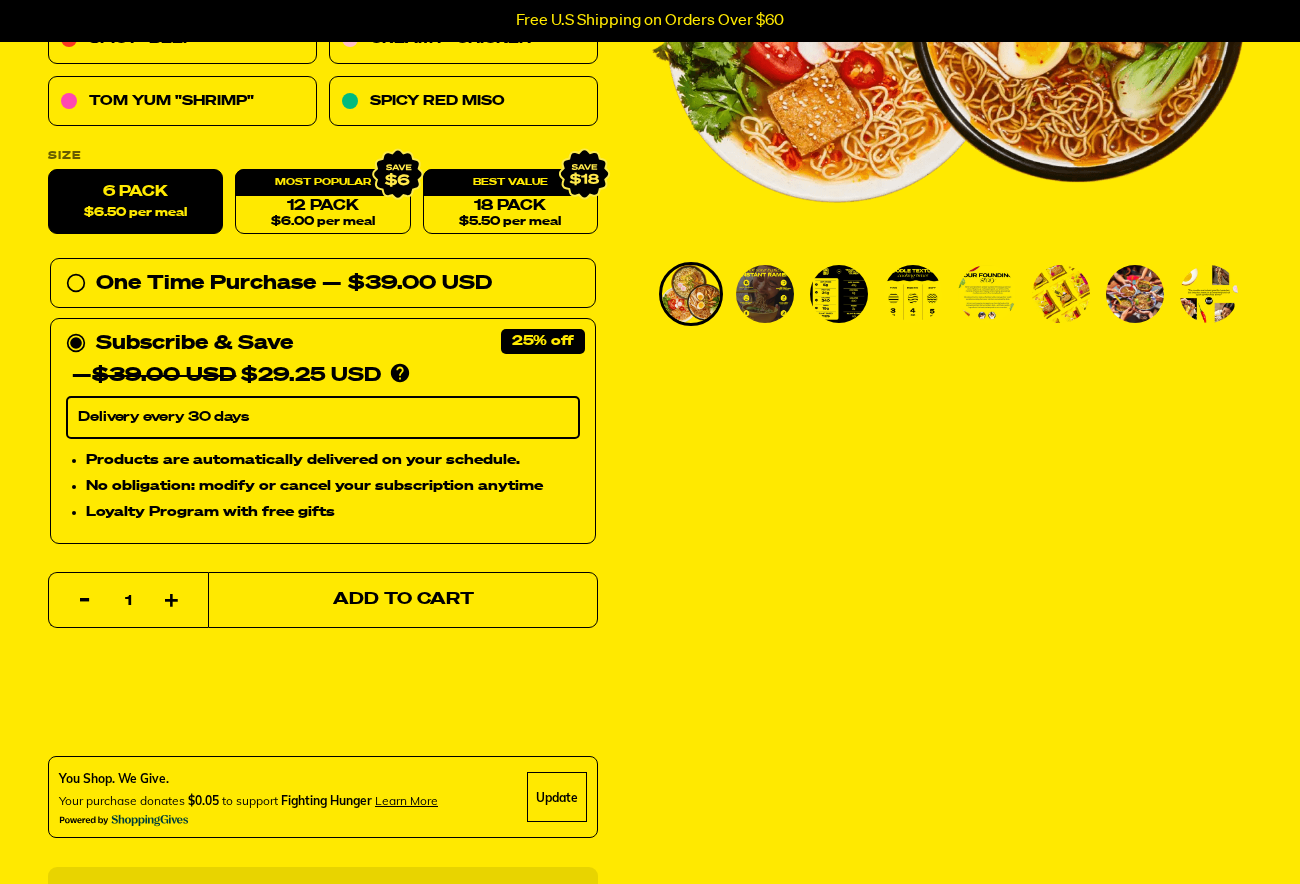 click on "Add to Cart" at bounding box center [403, 600] 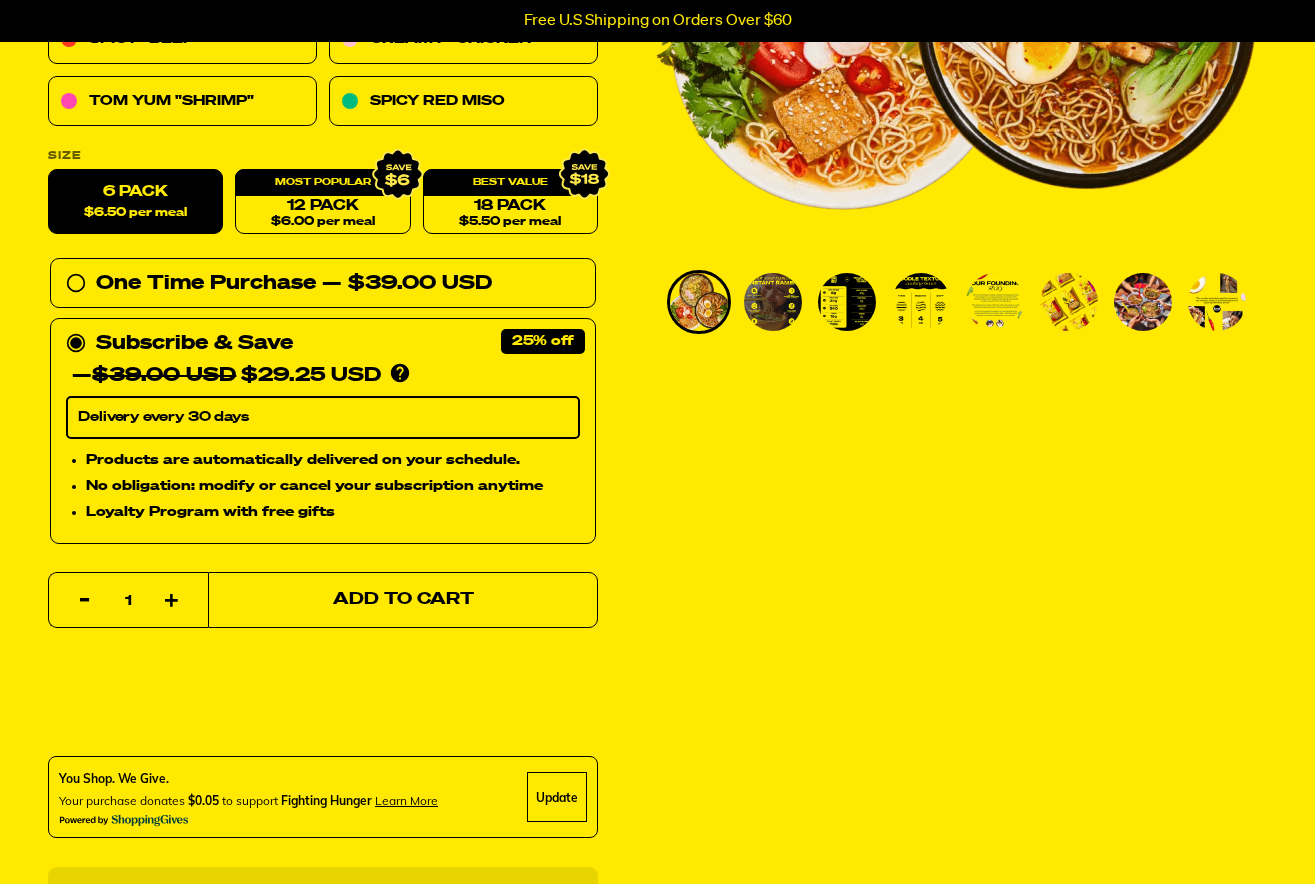 select on "Every 30 Days" 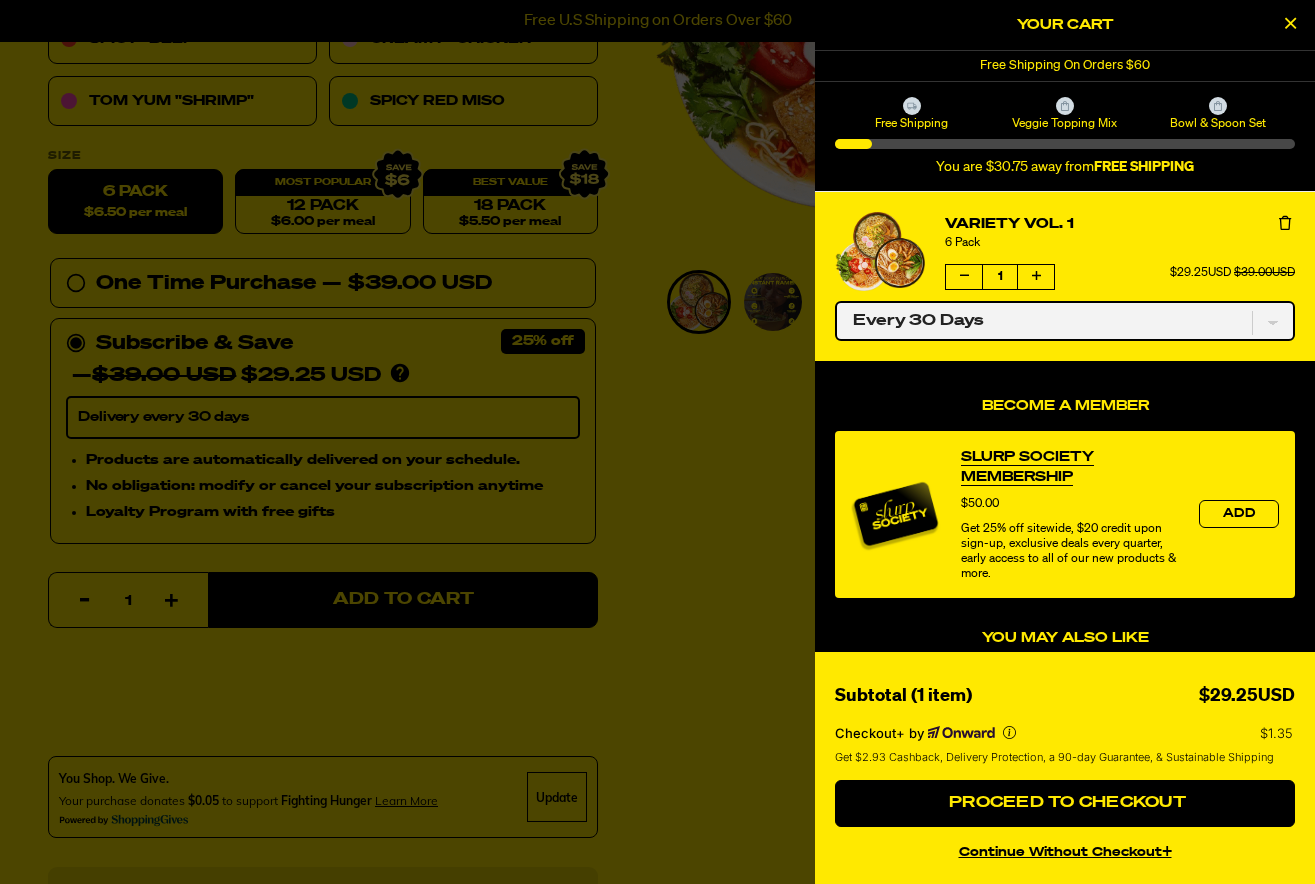 click on "One-time only   Every 30 Days" at bounding box center [1065, 321] 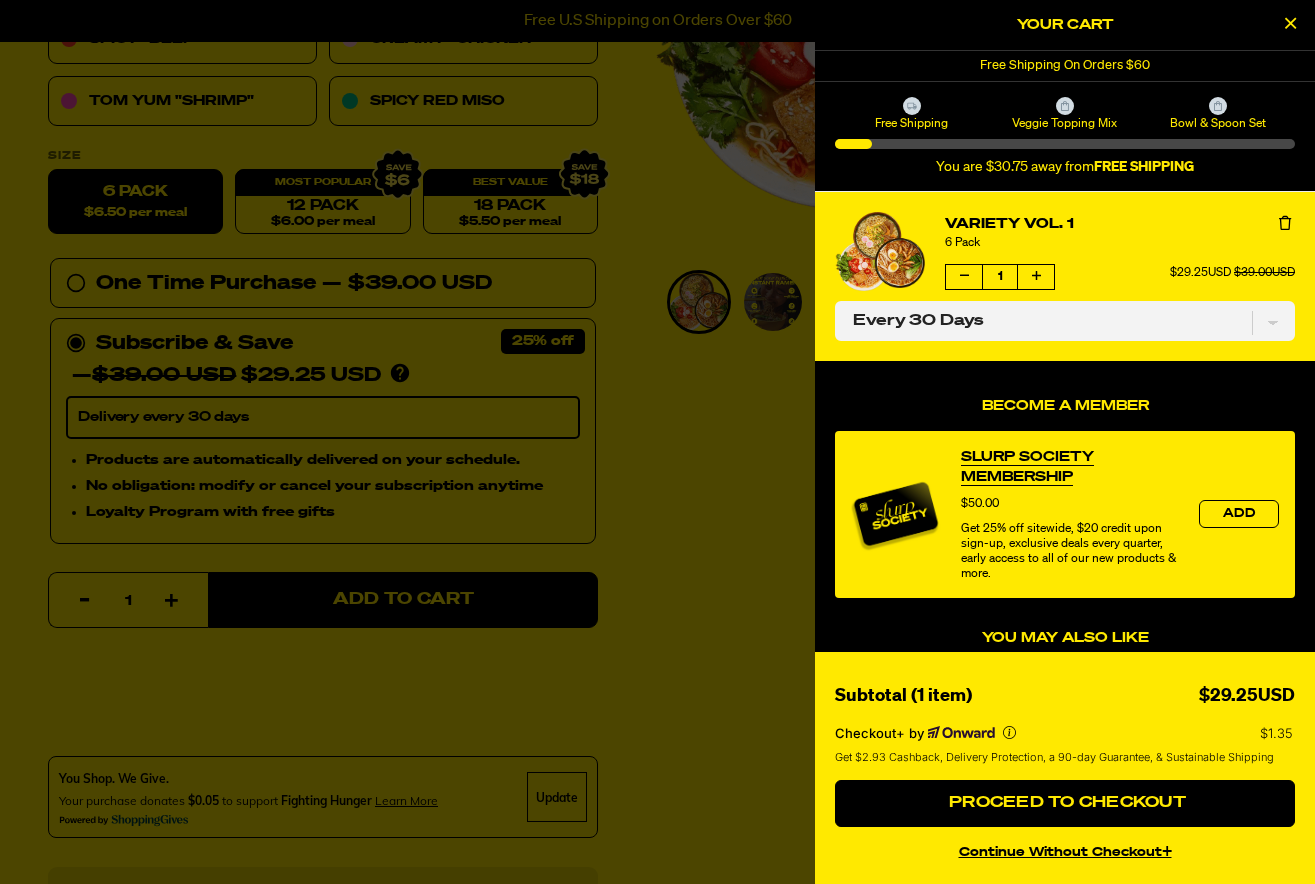 click at bounding box center (657, 442) 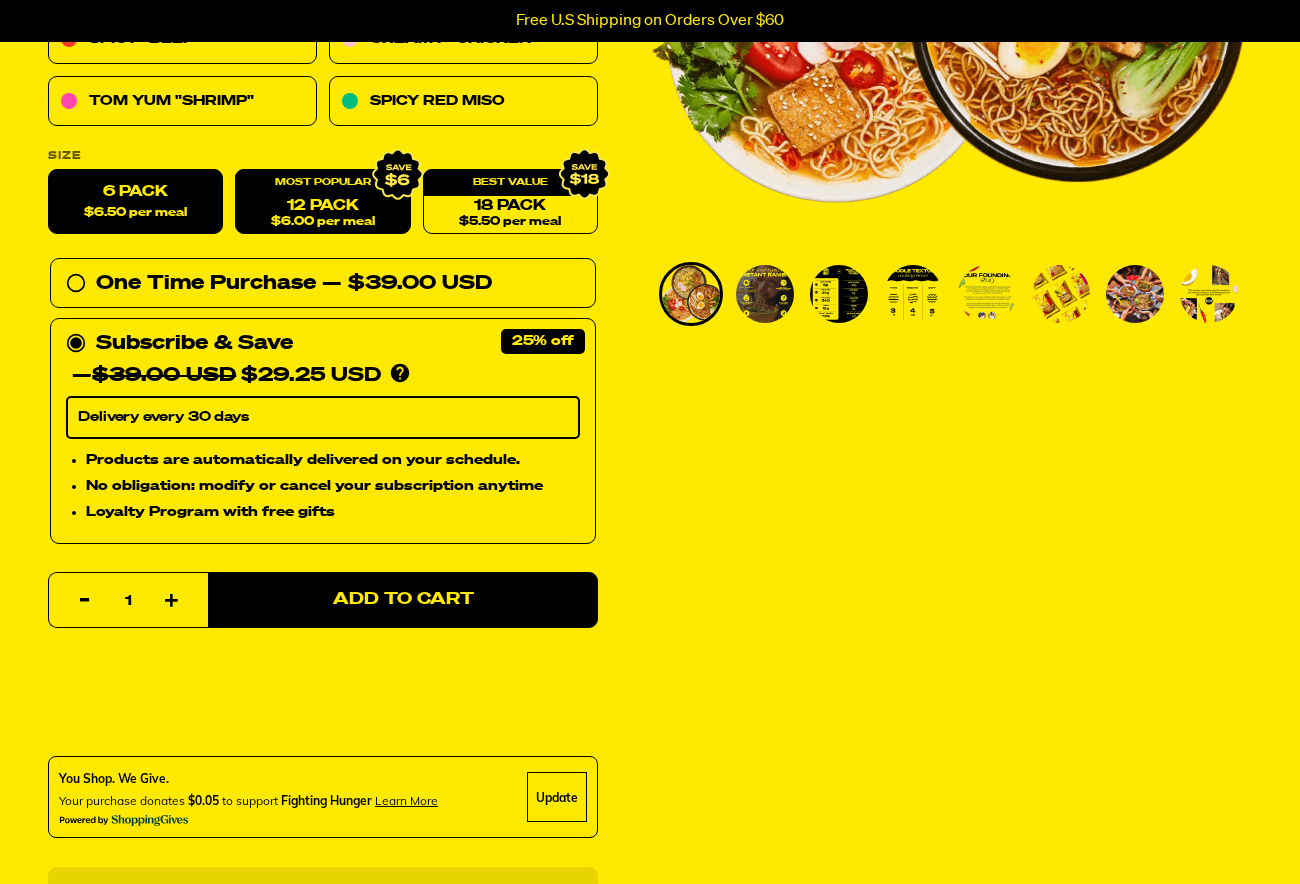 click on "12 Pack  $6.00 per meal" at bounding box center [322, 202] 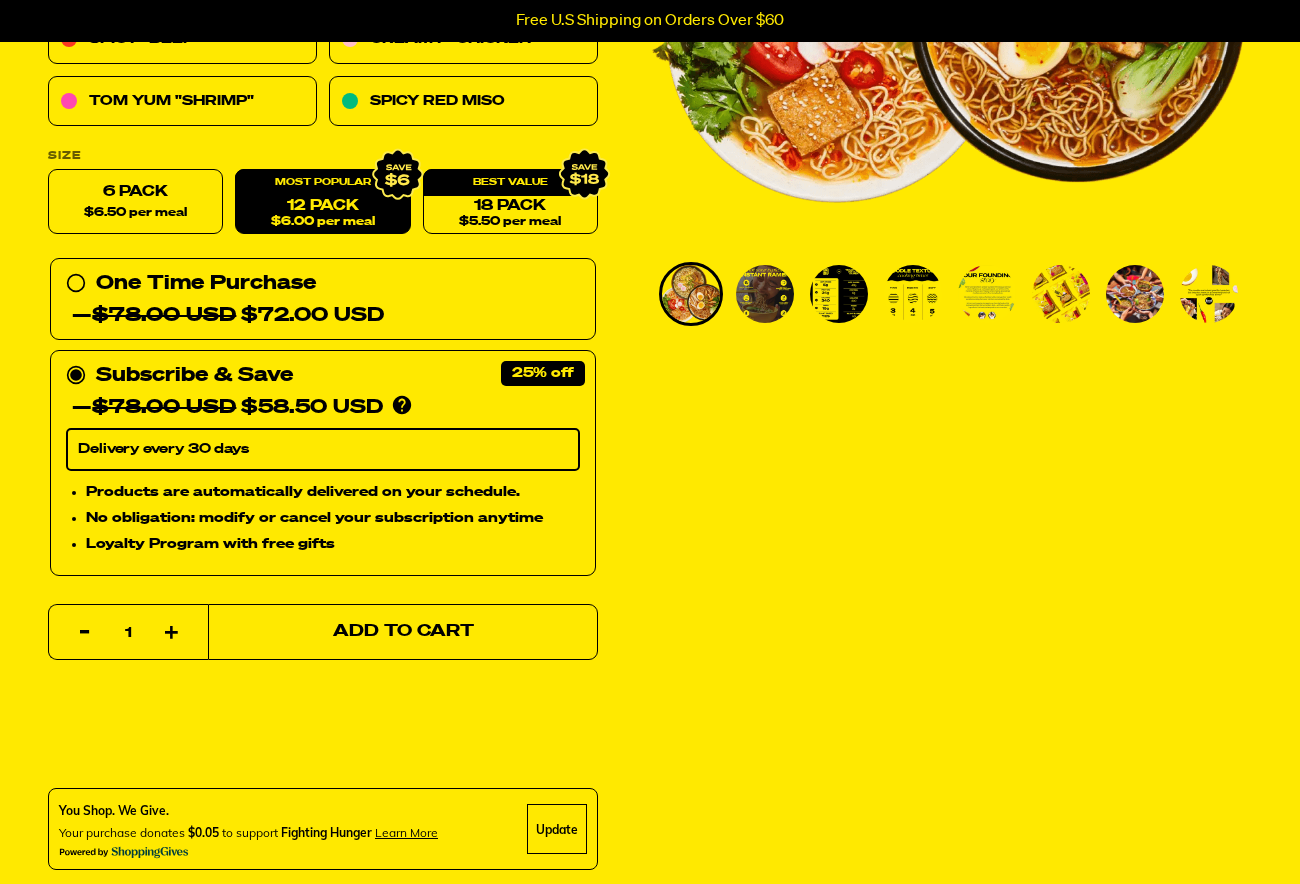 click on "Add to Cart" at bounding box center [403, 632] 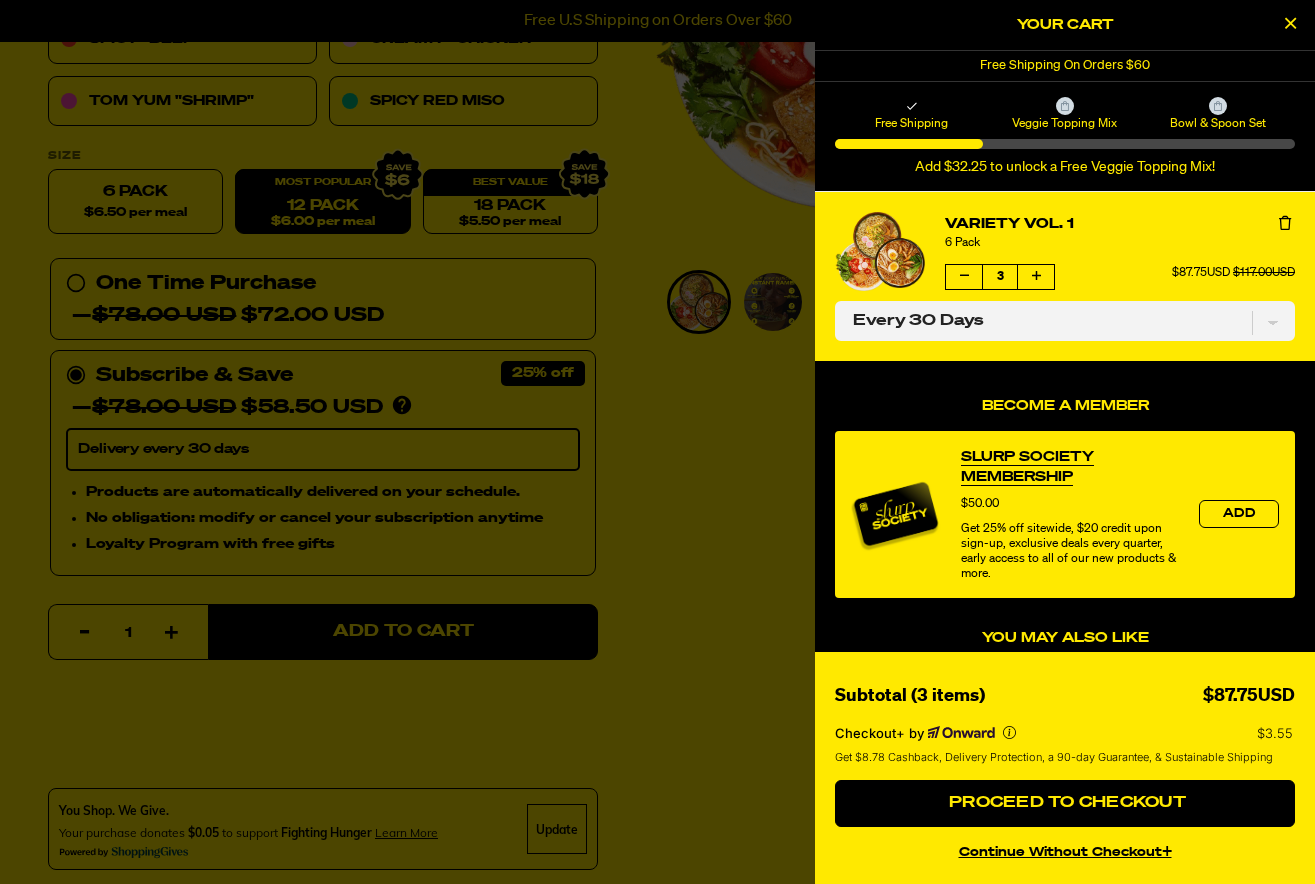 click at bounding box center [964, 276] 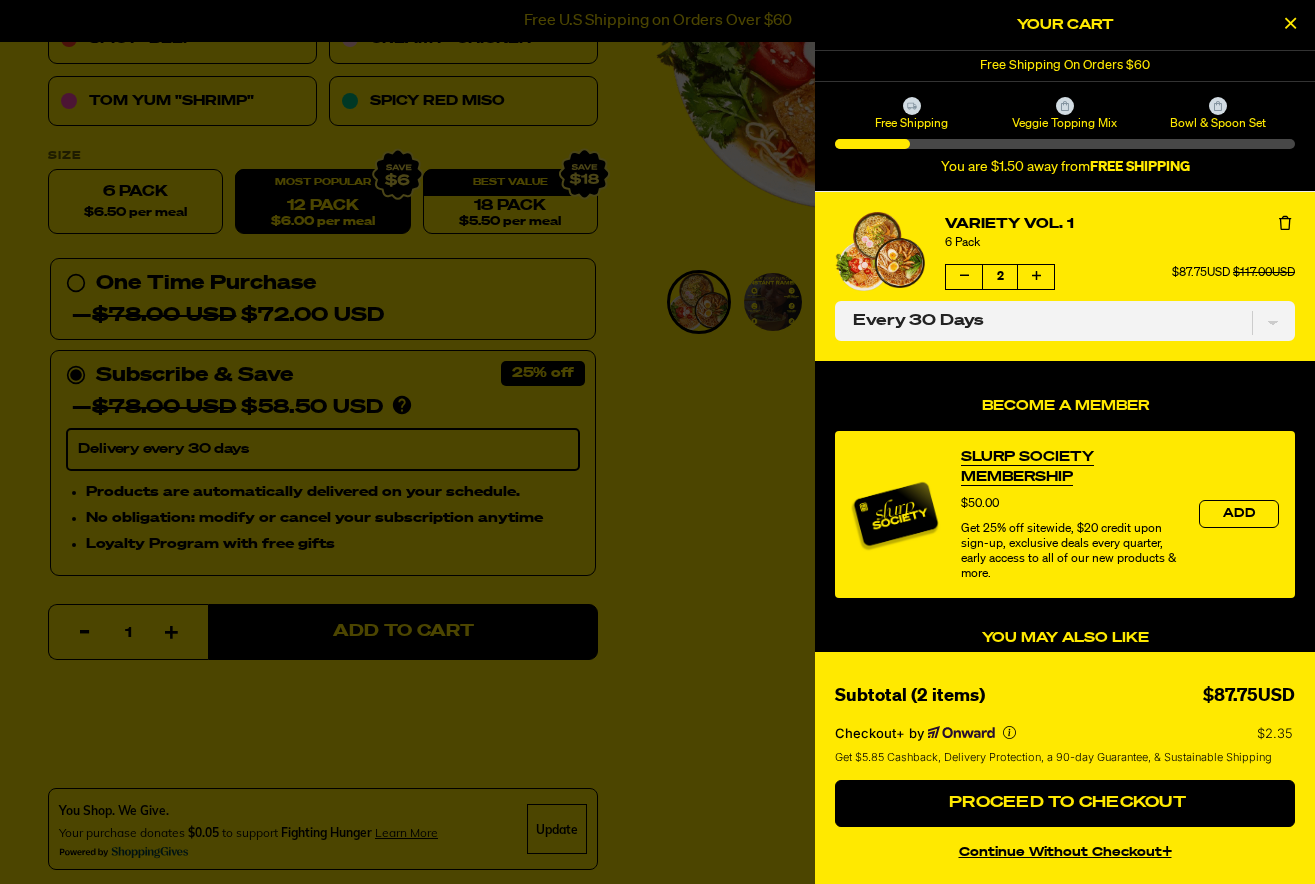 click at bounding box center (964, 276) 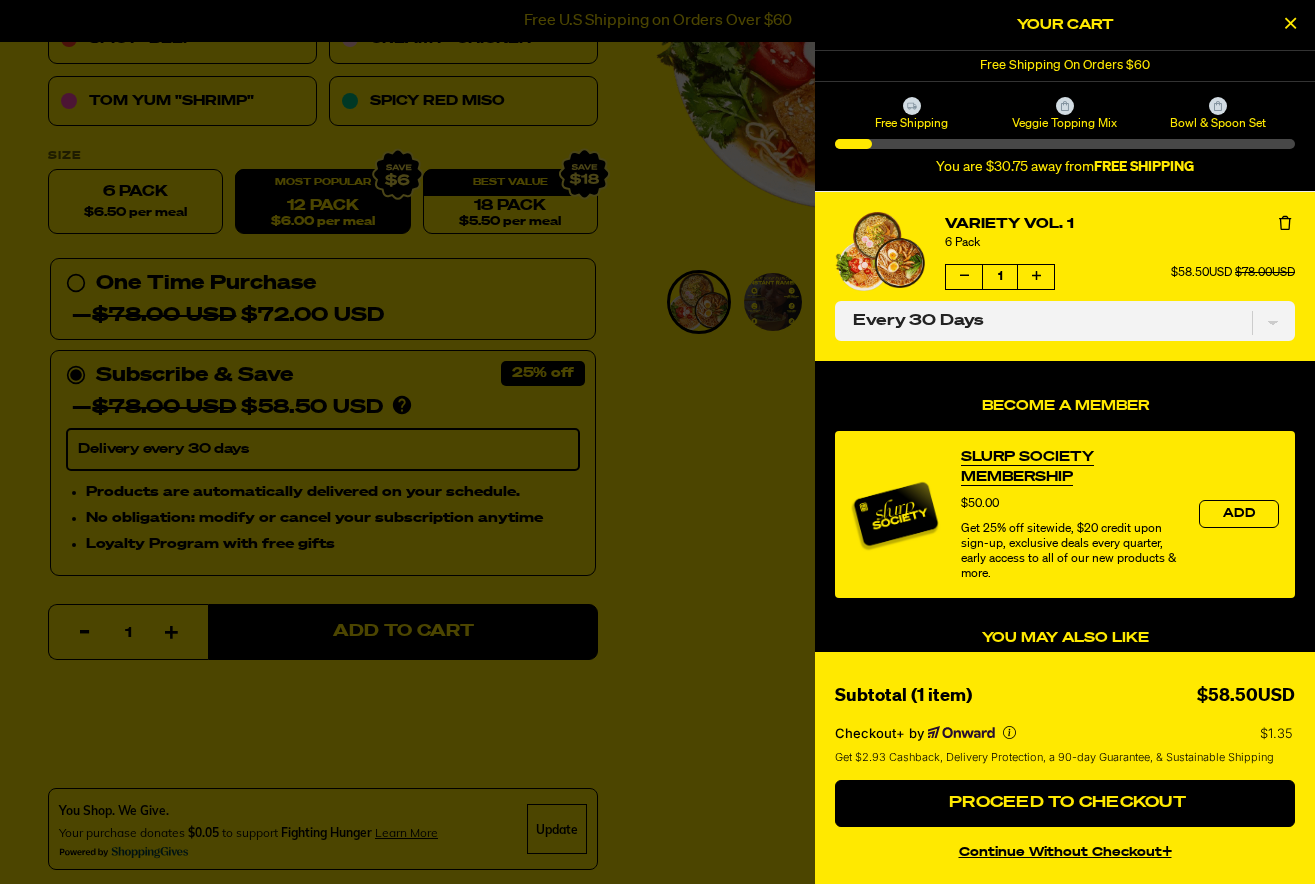 click at bounding box center [964, 276] 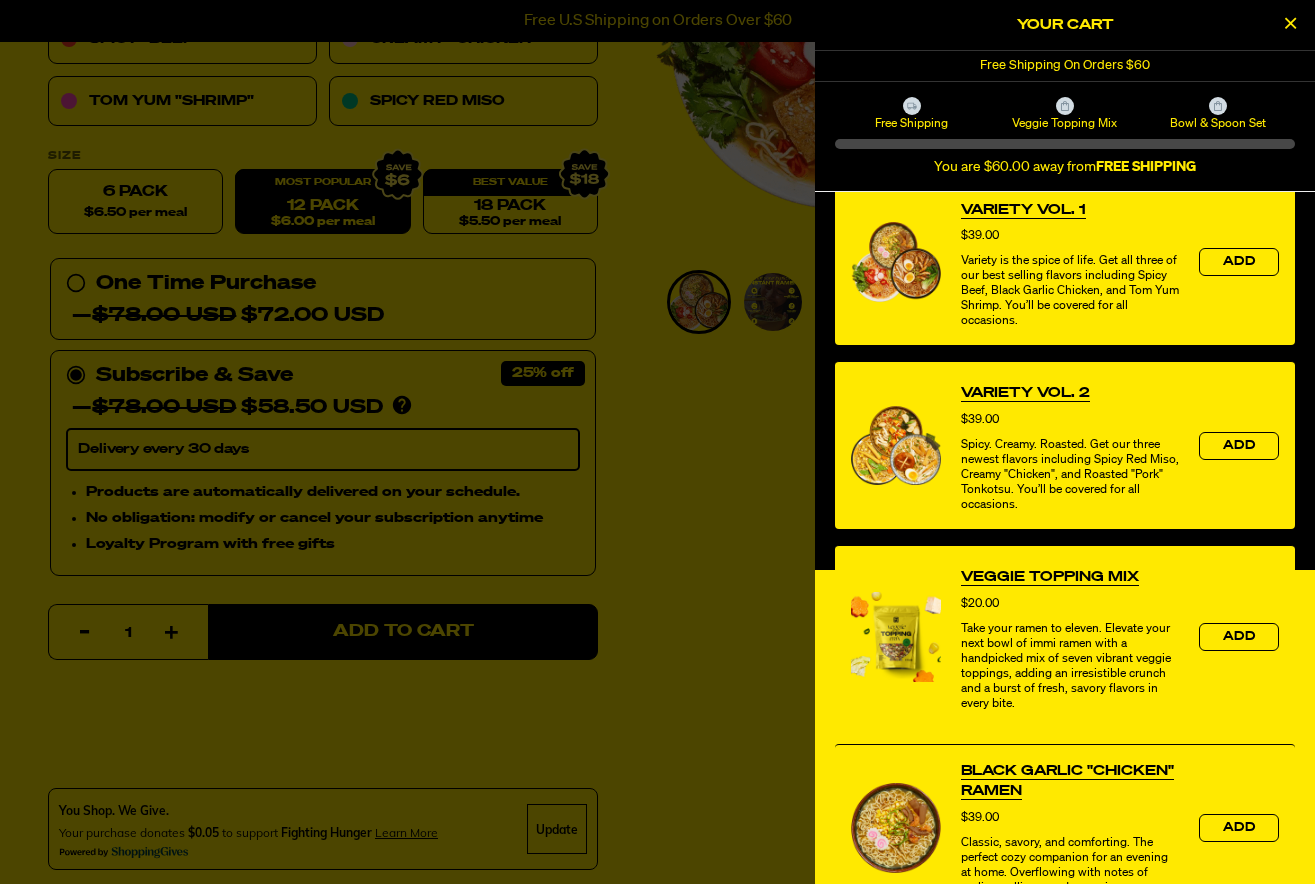 scroll, scrollTop: 544, scrollLeft: 0, axis: vertical 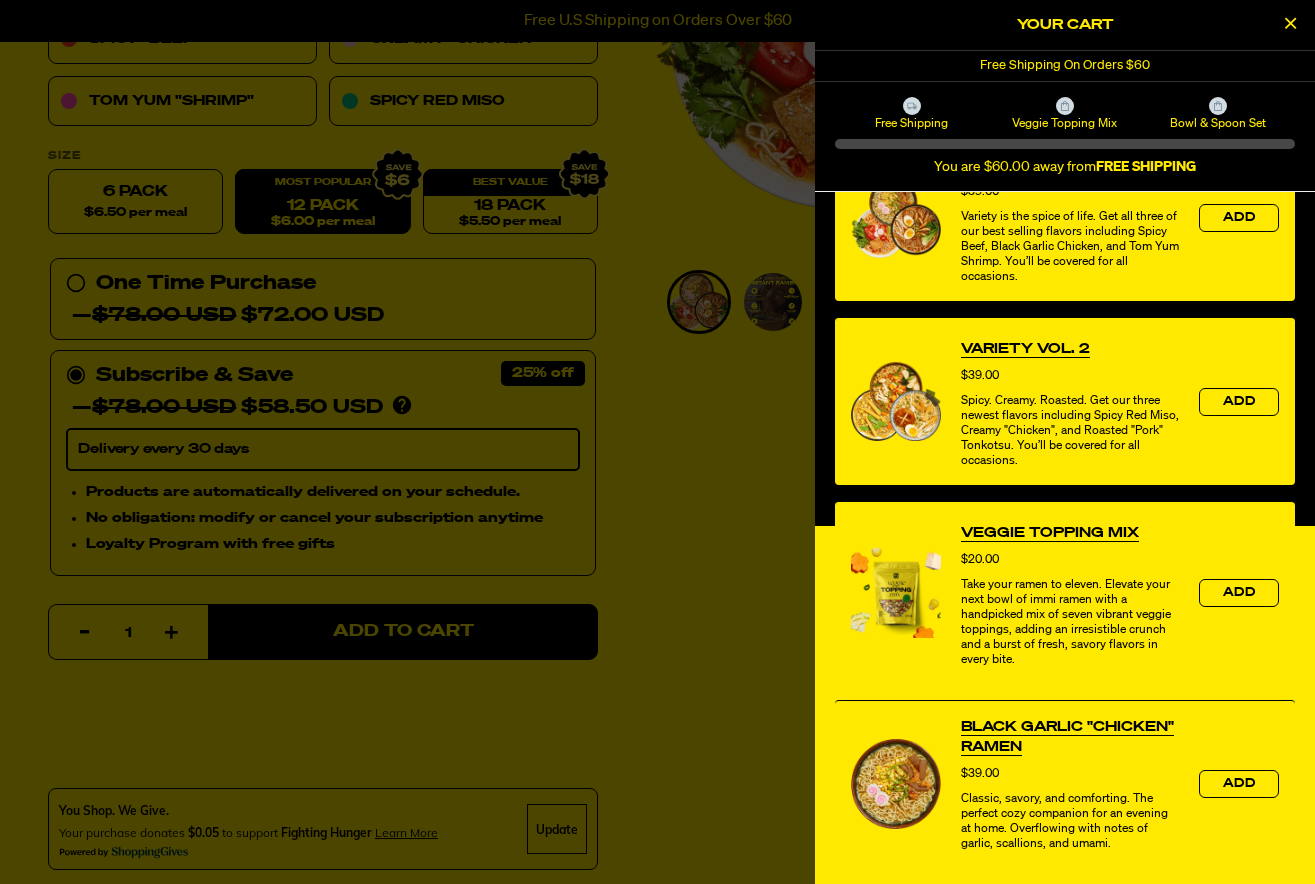 click at bounding box center [657, 442] 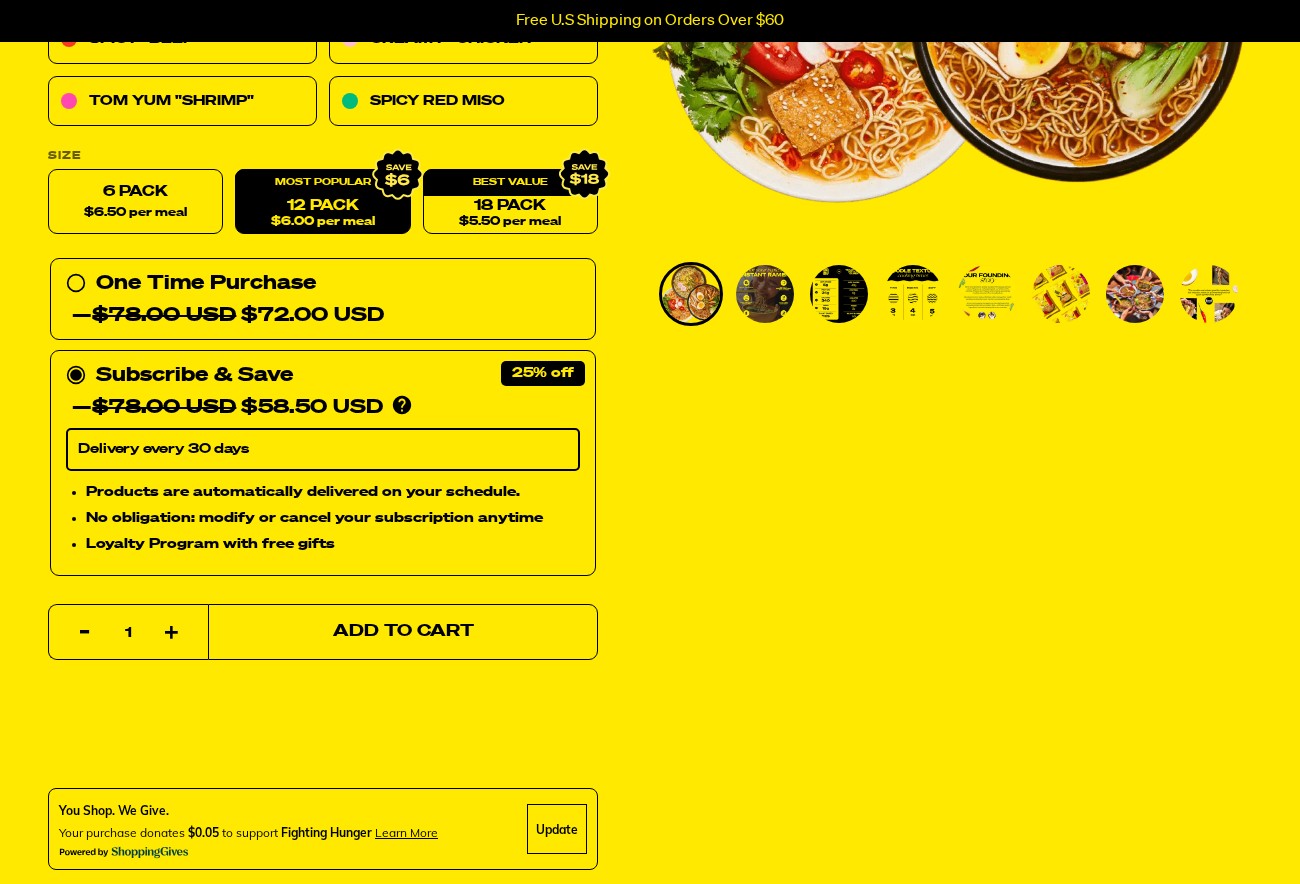 click on "Add to Cart" at bounding box center (403, 632) 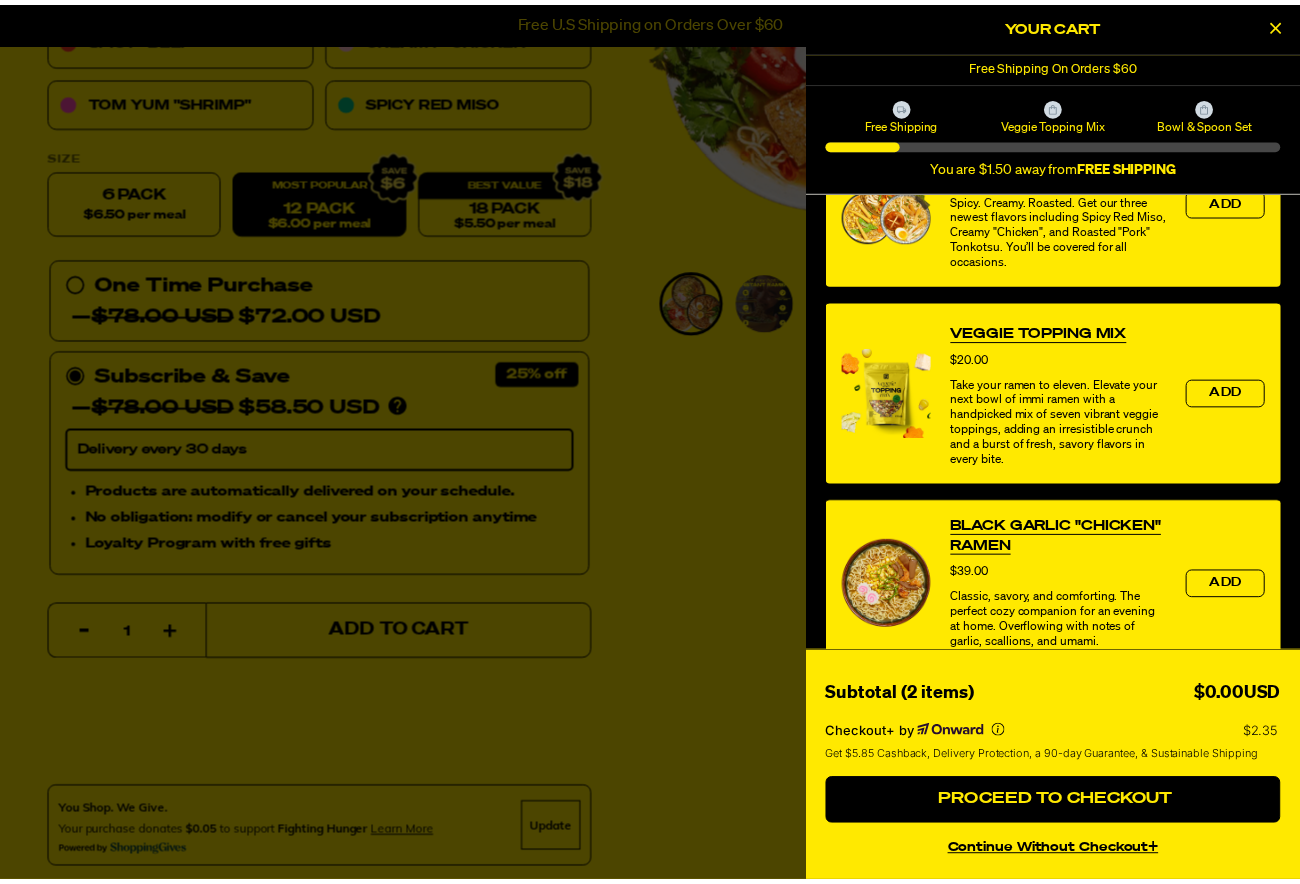 scroll, scrollTop: 230, scrollLeft: 0, axis: vertical 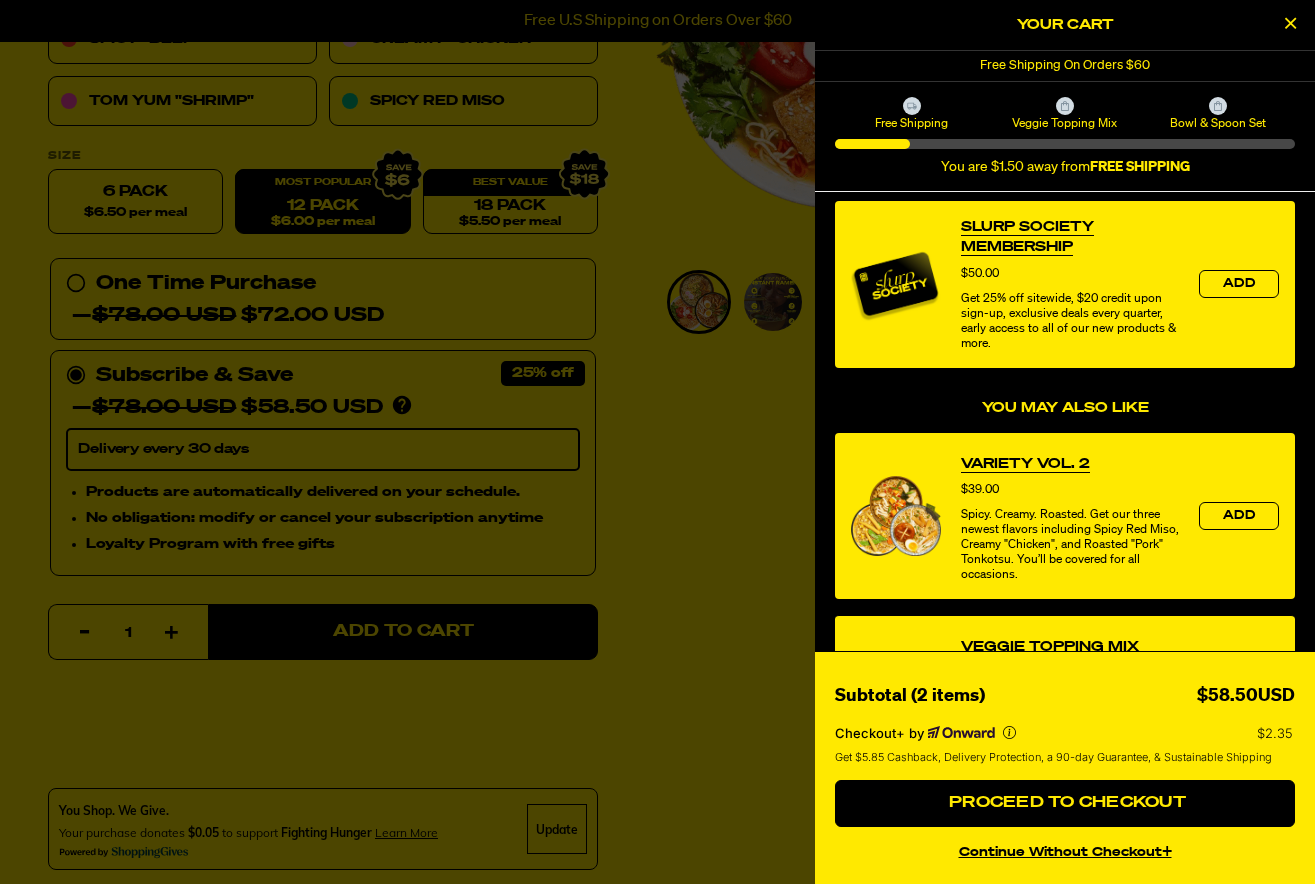 click on "Become a Member       Slurp Society Membership         Price   $50.00   Get 25% off sitewide, $20 credit upon sign-up, exclusive deals every quarter, early access to all of our new products & more.           Add
Powered by Rebuy
You may also like       Variety Vol. 2         Price   $39.00
Spicy. Creamy. Roasted. Get our three newest flavors including Spicy Red Miso, Creamy "Chicken", and Roasted "Pork" Tonkotsu. You’ll be covered for all occasions.           Add   Veggie Topping Mix         Price   $20.00   Take your ramen to eleven. Elevate your next bowl of immi ramen with a handpicked mix of seven vibrant veggie toppings, adding an irresistible crunch and a burst of fresh, savory flavors in every bite.
Add   Black Garlic "Chicken" Ramen         Price   $39.00   Classic, savory, and comforting. The perfect cozy companion for an evening at home. Overflowing with notes of garlic, scallions, and umami.           Add   Spicy "Beef" Ramen" at bounding box center [1065, 659] 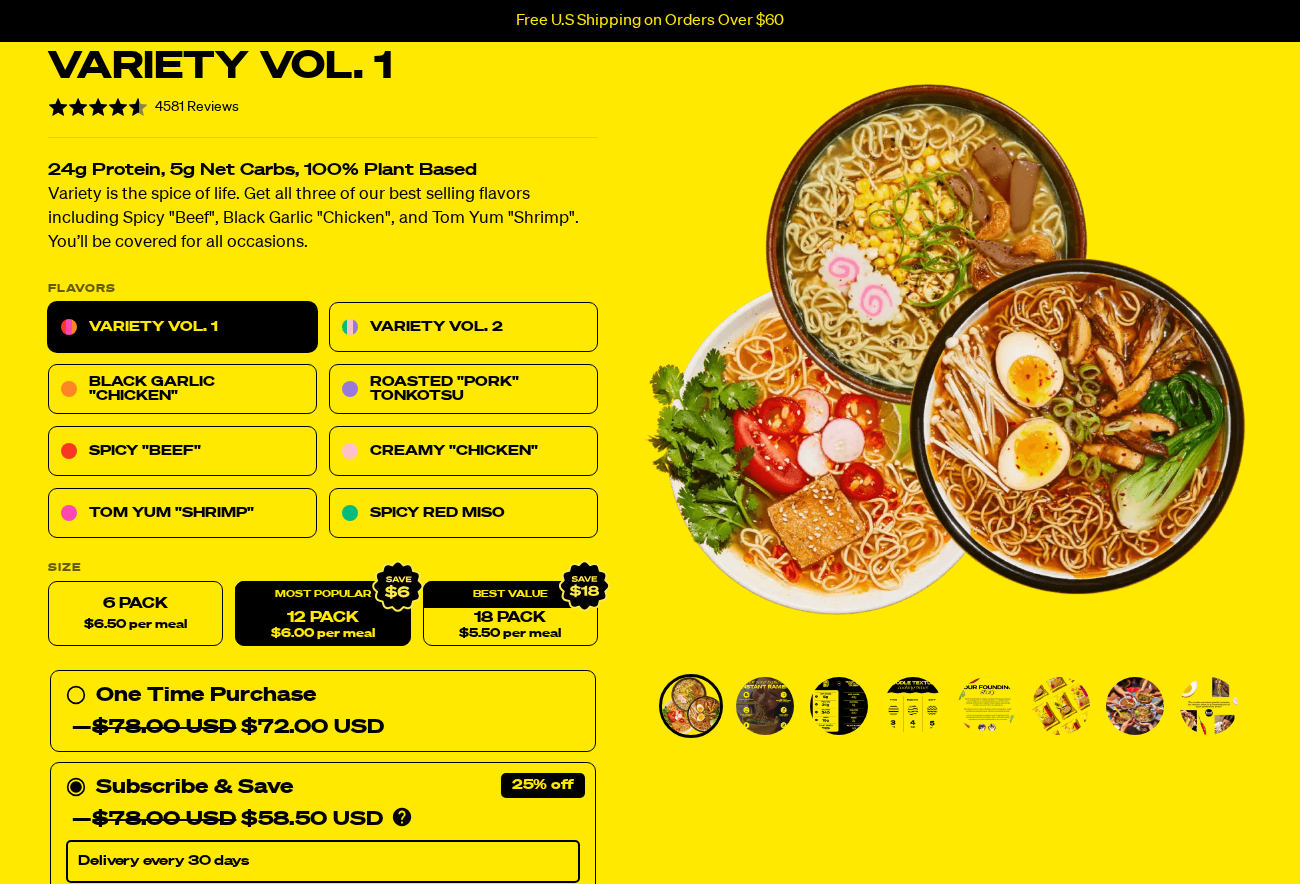 scroll, scrollTop: 0, scrollLeft: 0, axis: both 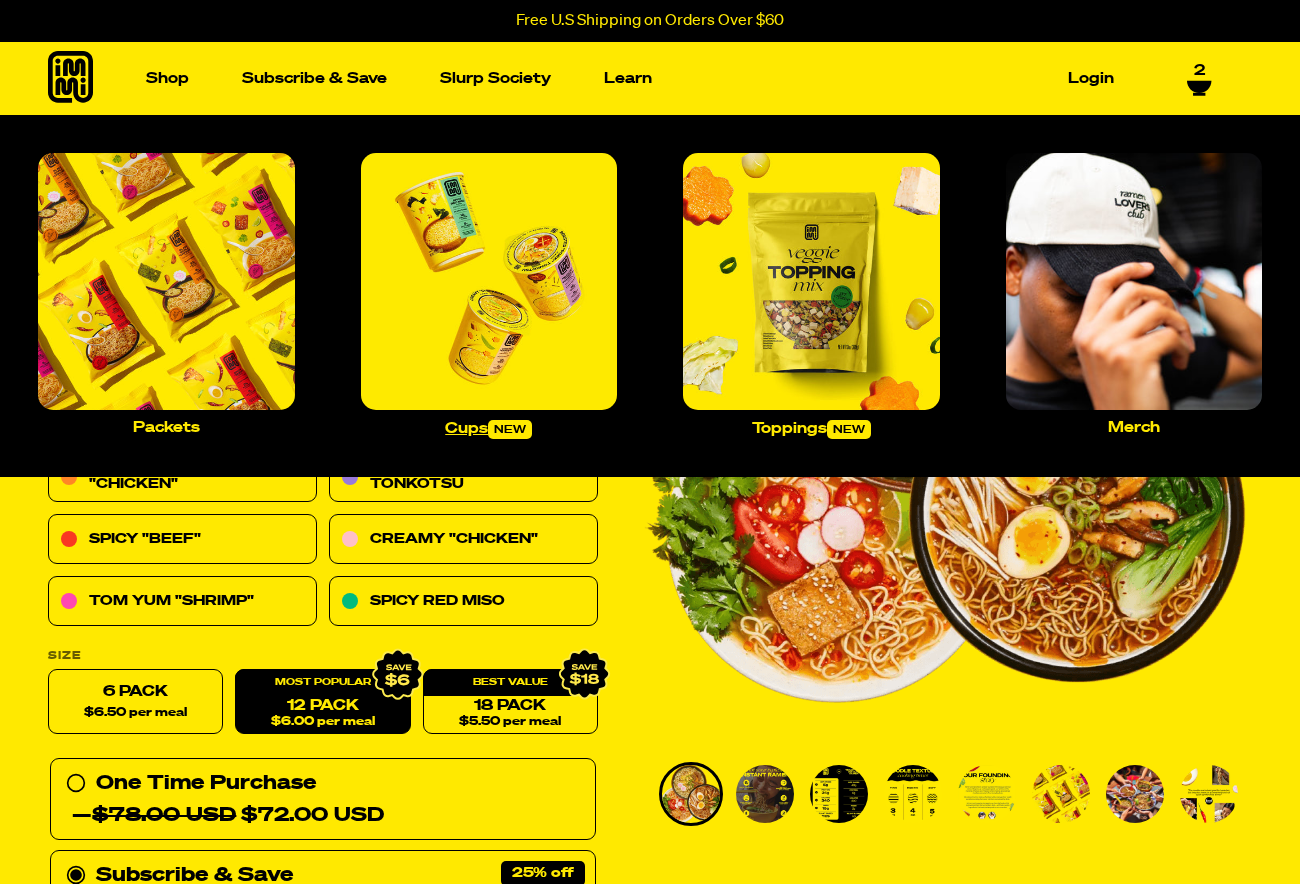 click on "Cups  new" at bounding box center (488, 429) 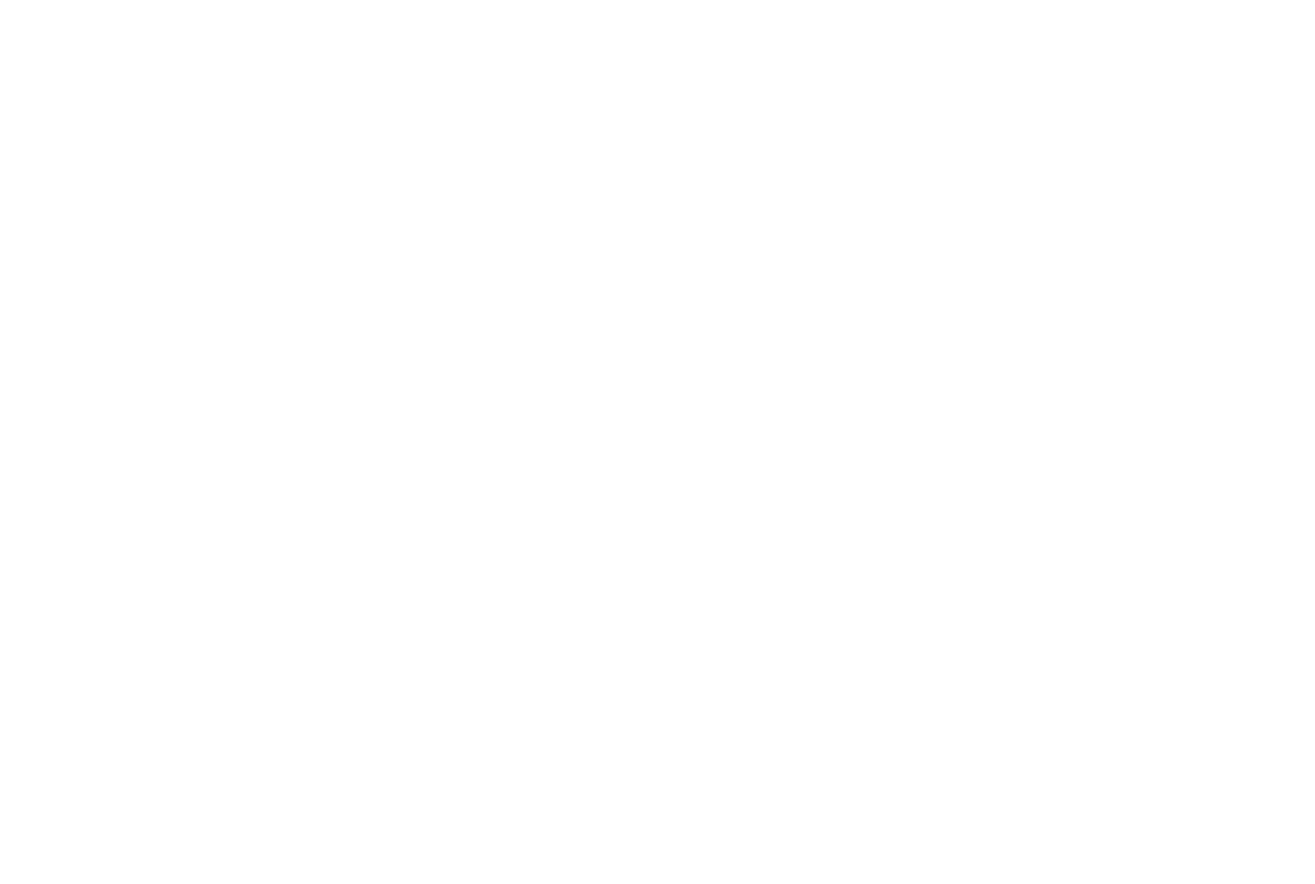 select on "Every 30 Days" 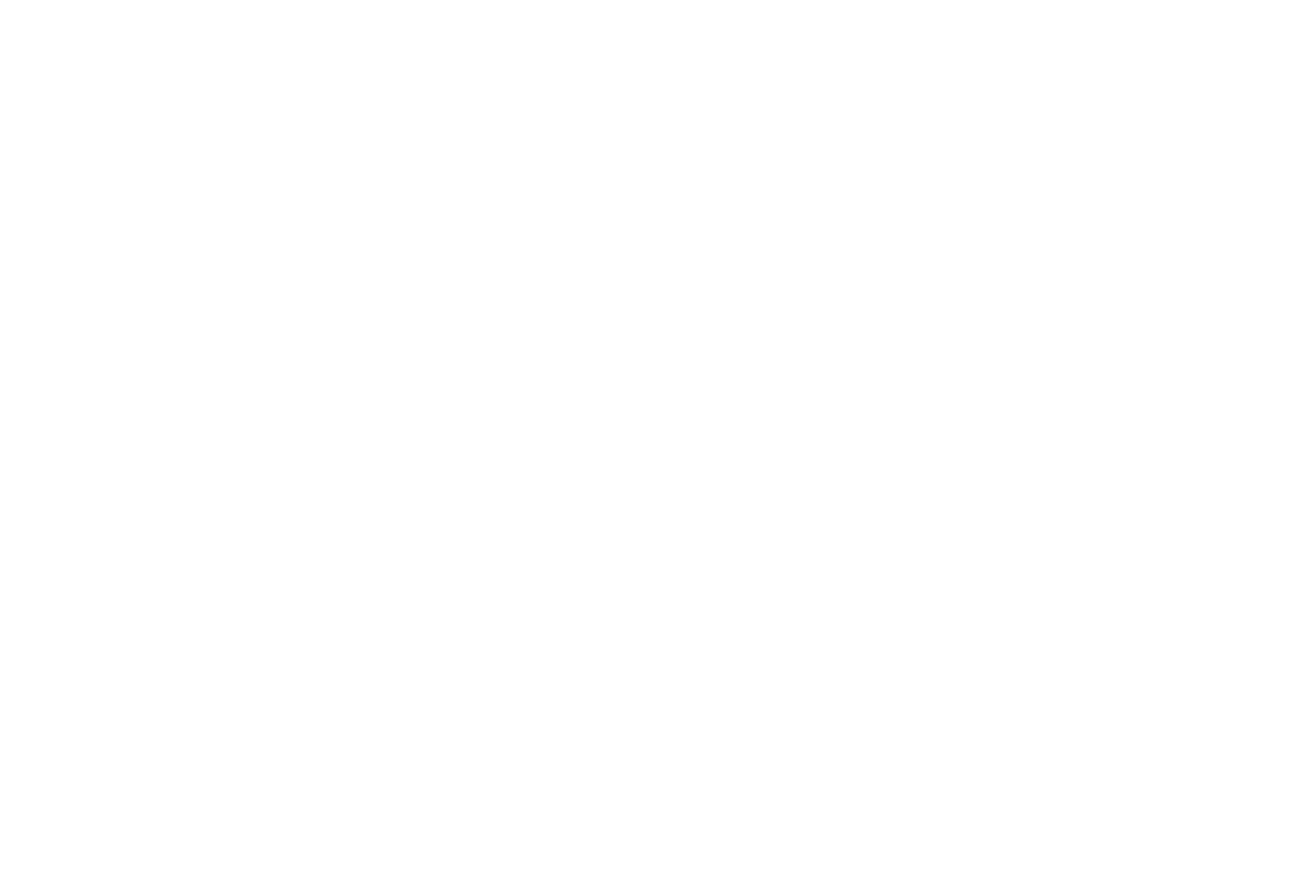 scroll, scrollTop: 0, scrollLeft: 0, axis: both 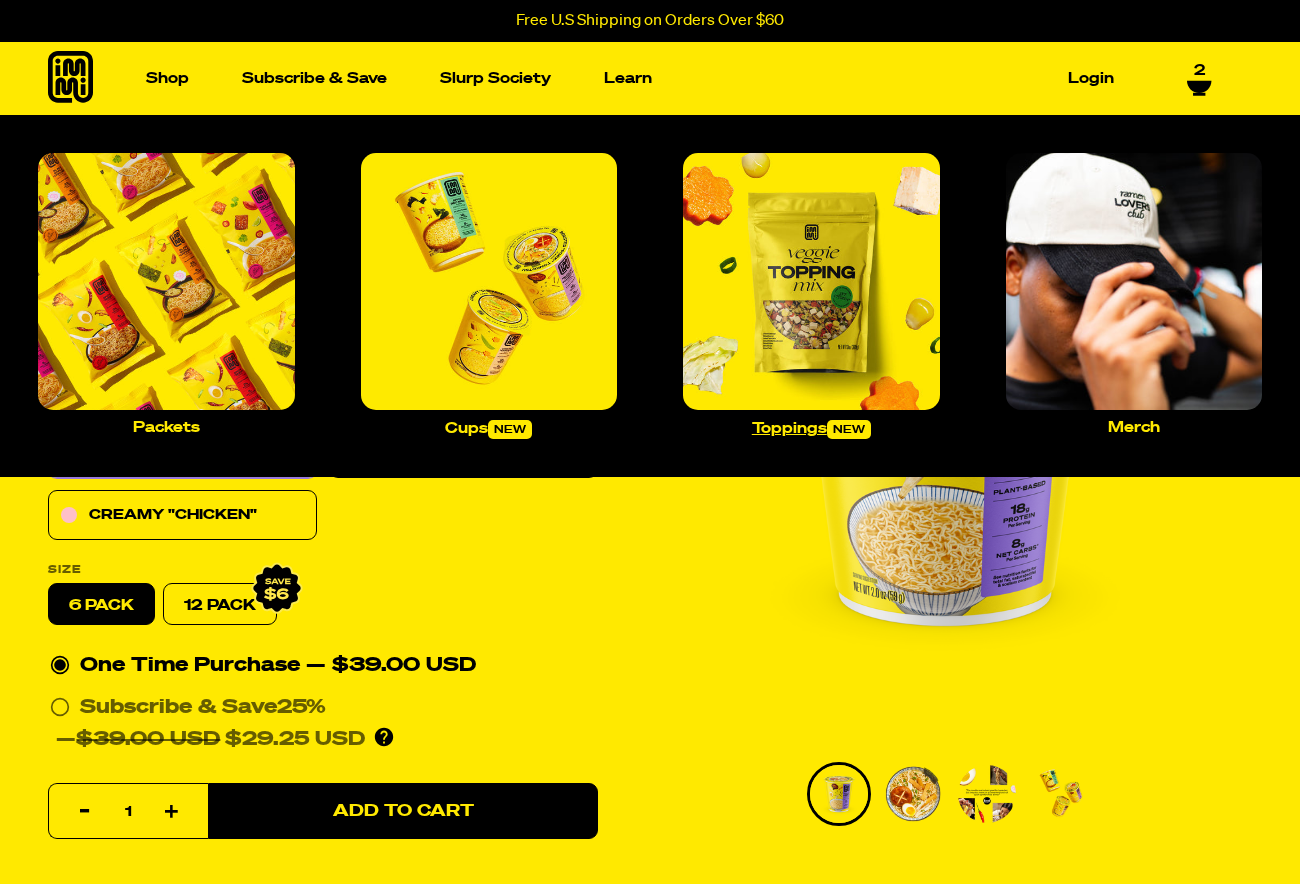 click on "Toppings  new" at bounding box center [811, 429] 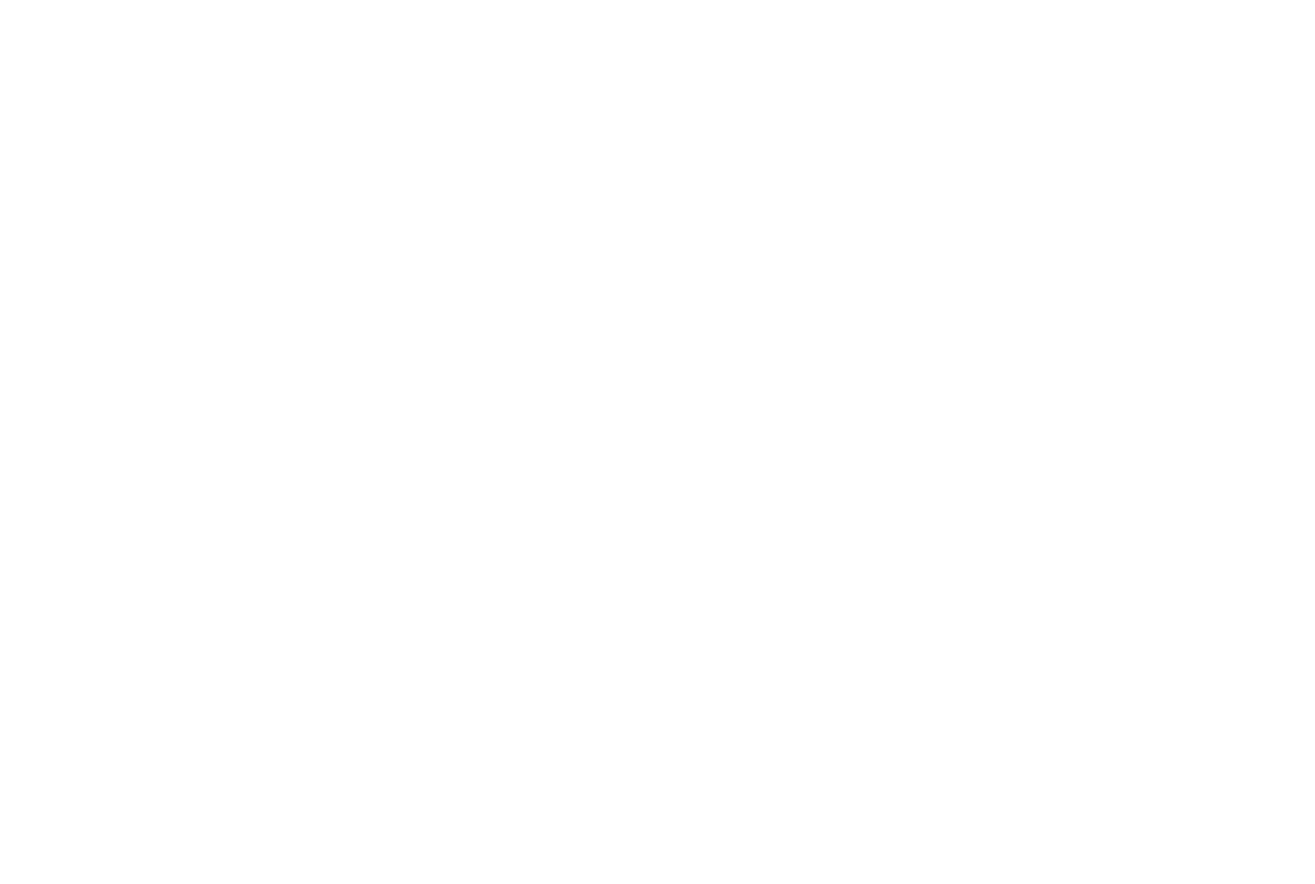 scroll, scrollTop: 0, scrollLeft: 0, axis: both 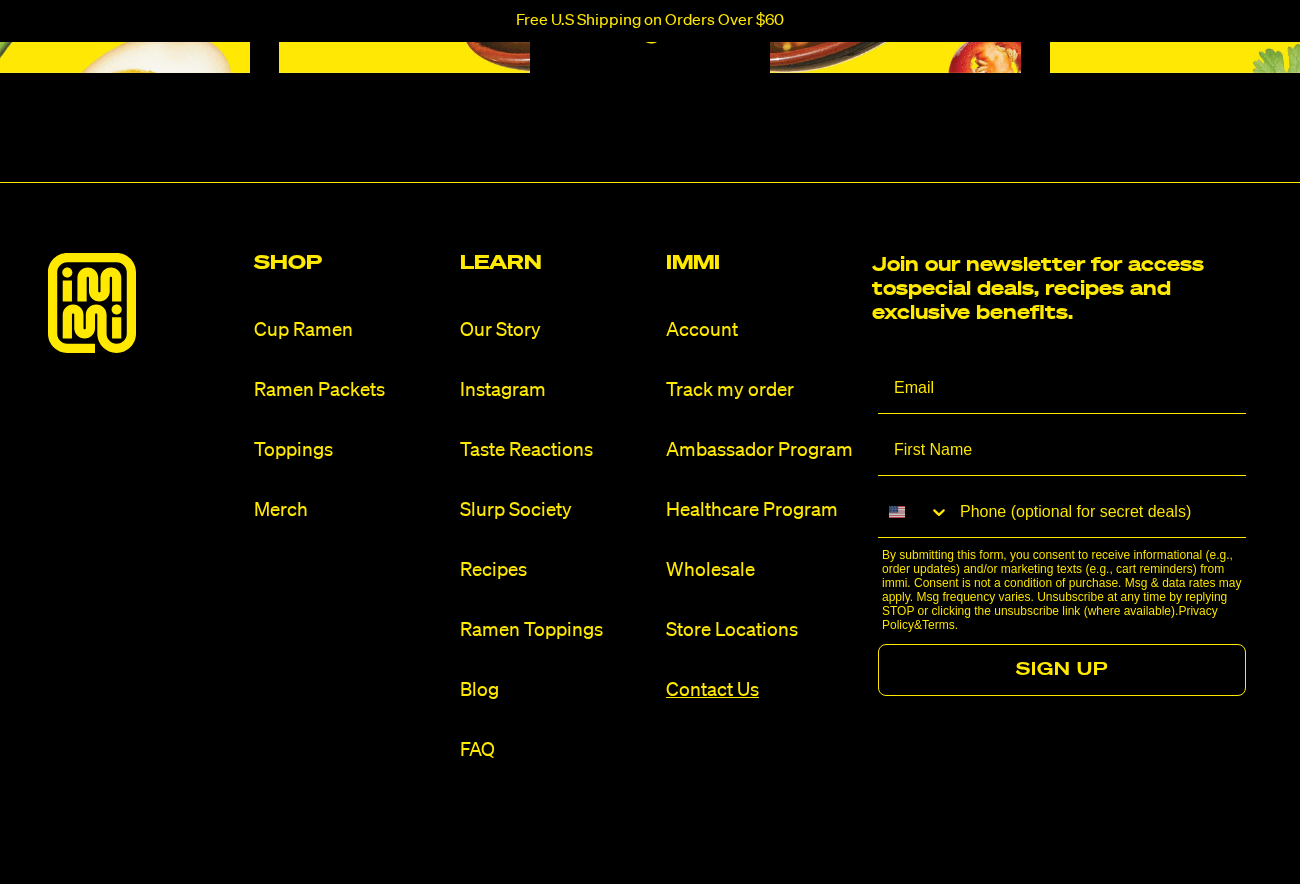 click on "Contact Us" at bounding box center (761, 690) 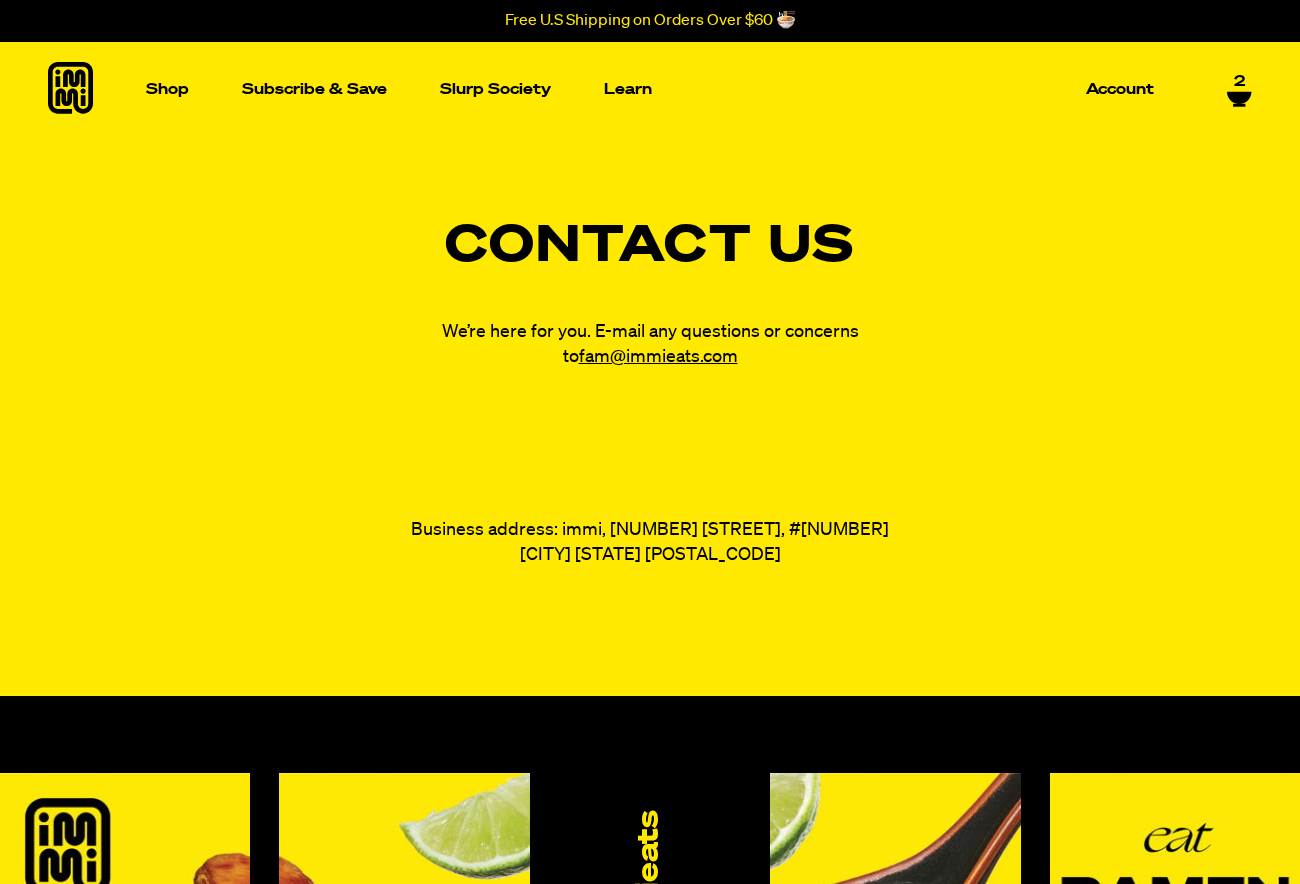 scroll, scrollTop: 0, scrollLeft: 0, axis: both 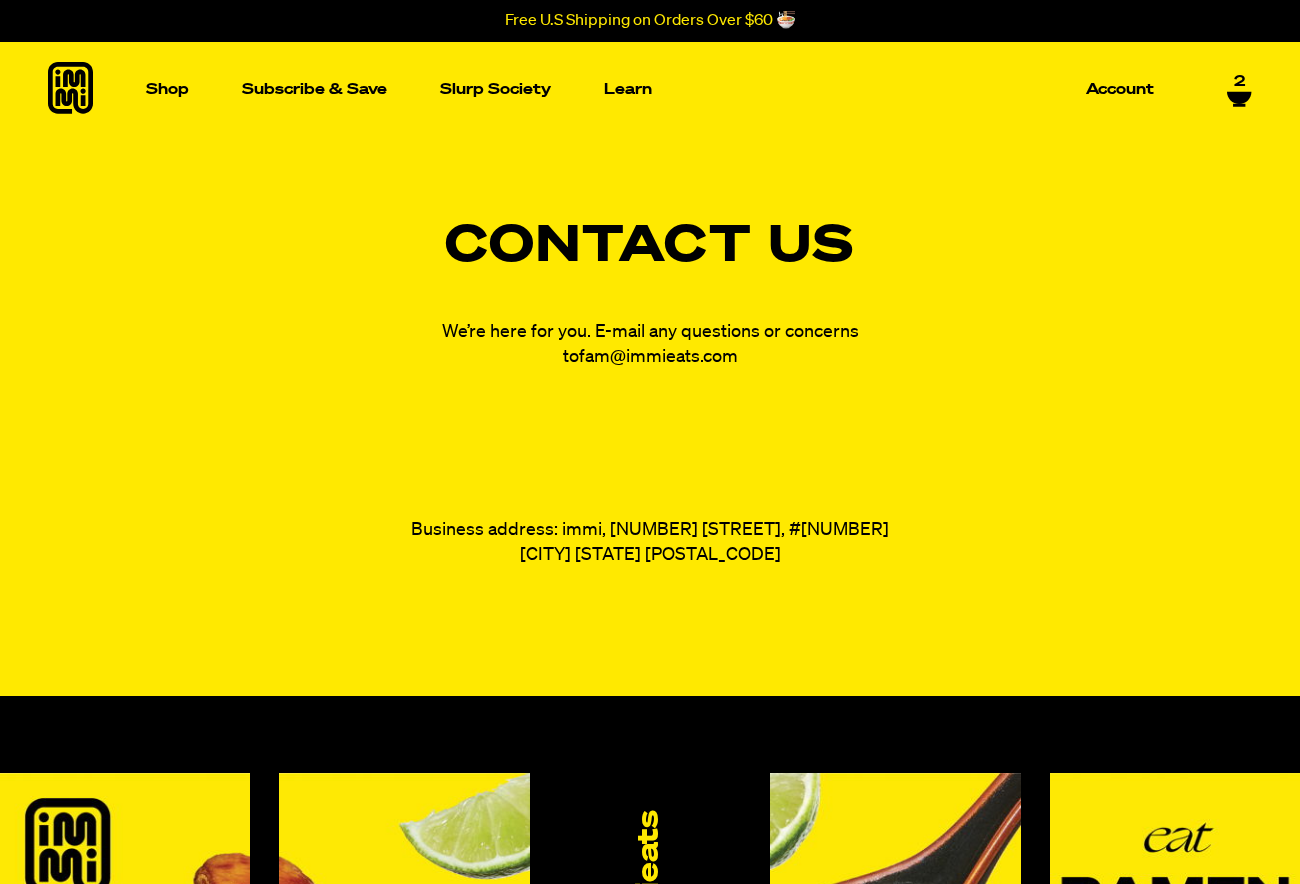 click on "fam@immieats.com" at bounding box center [658, 357] 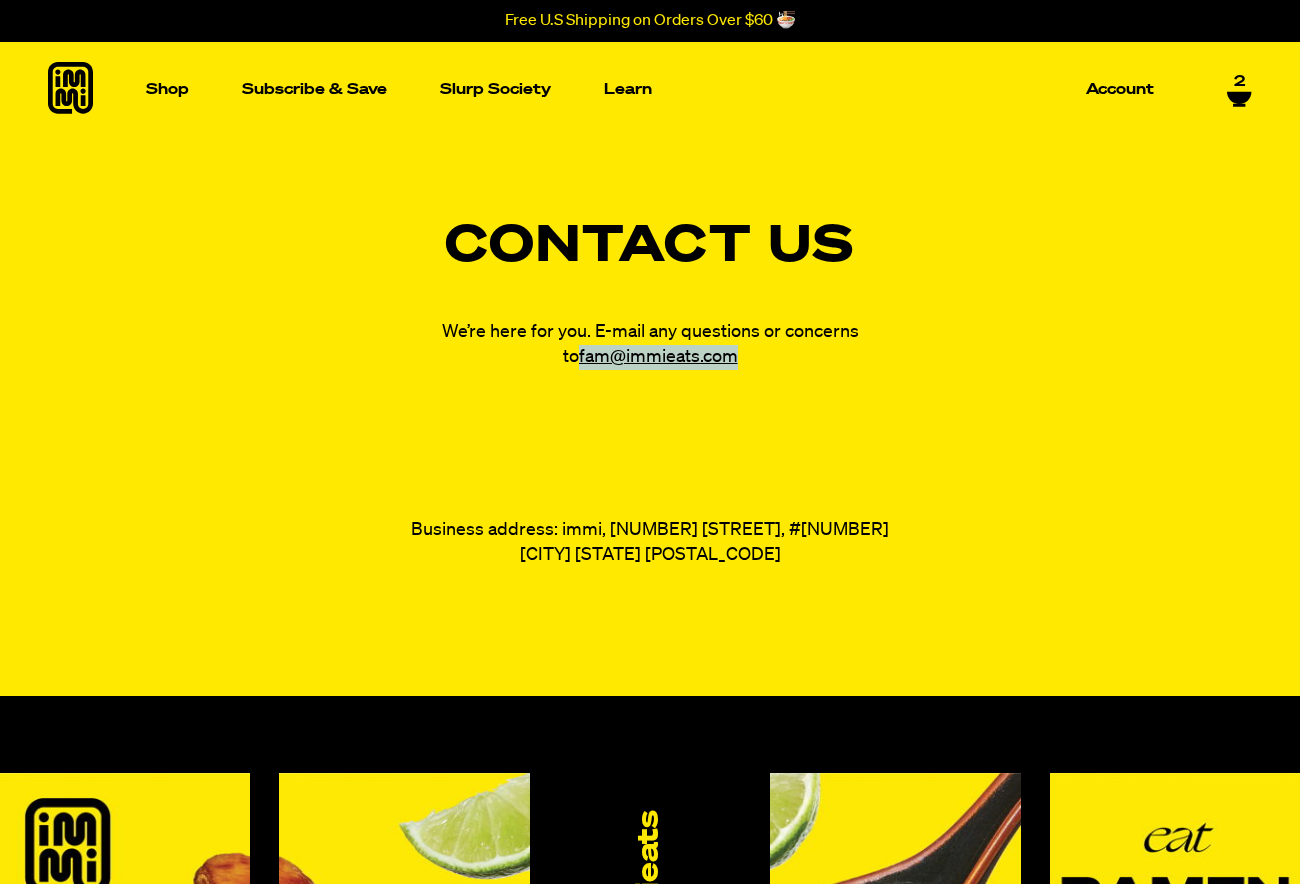 drag, startPoint x: 565, startPoint y: 356, endPoint x: 737, endPoint y: 366, distance: 172.29045 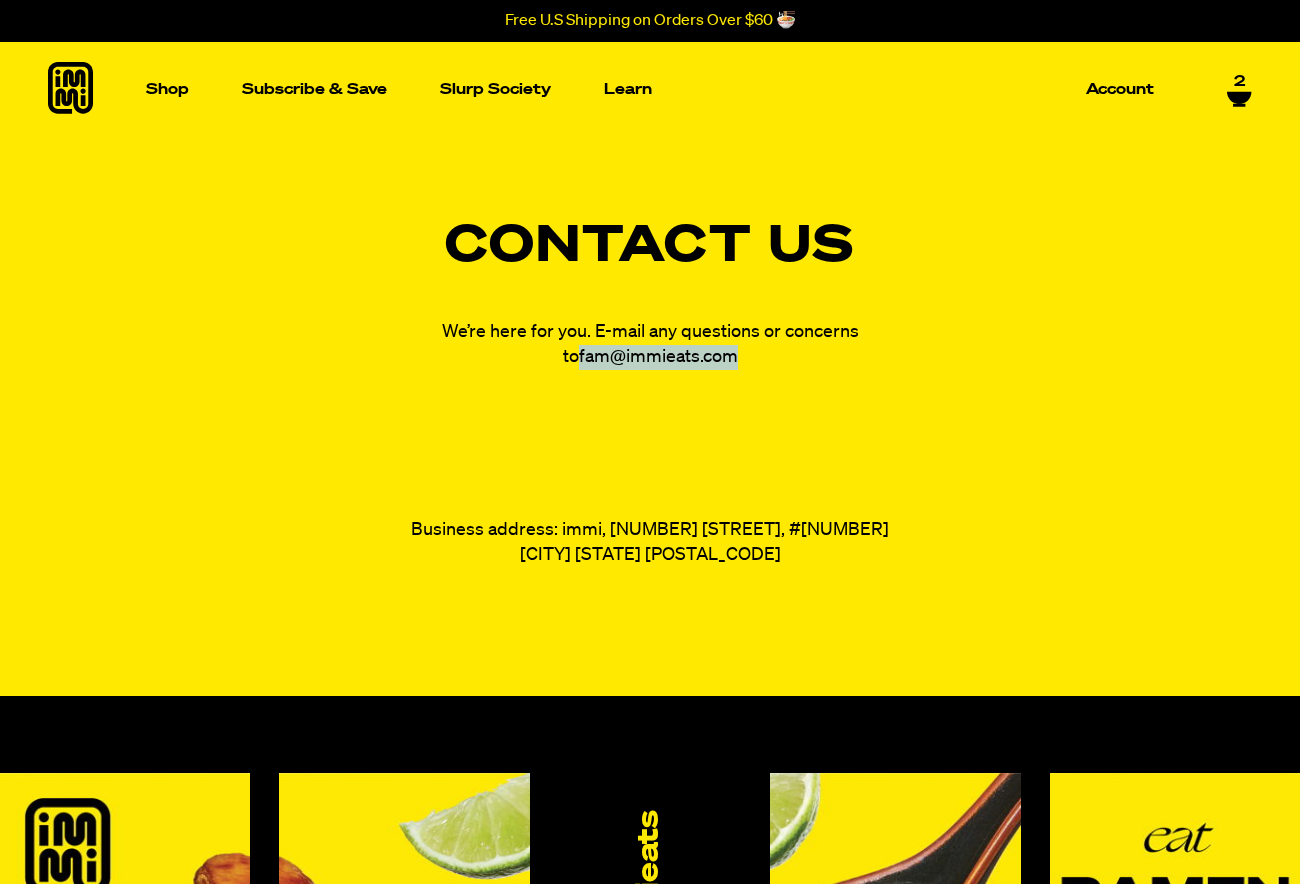 copy on "fam@immieats.com" 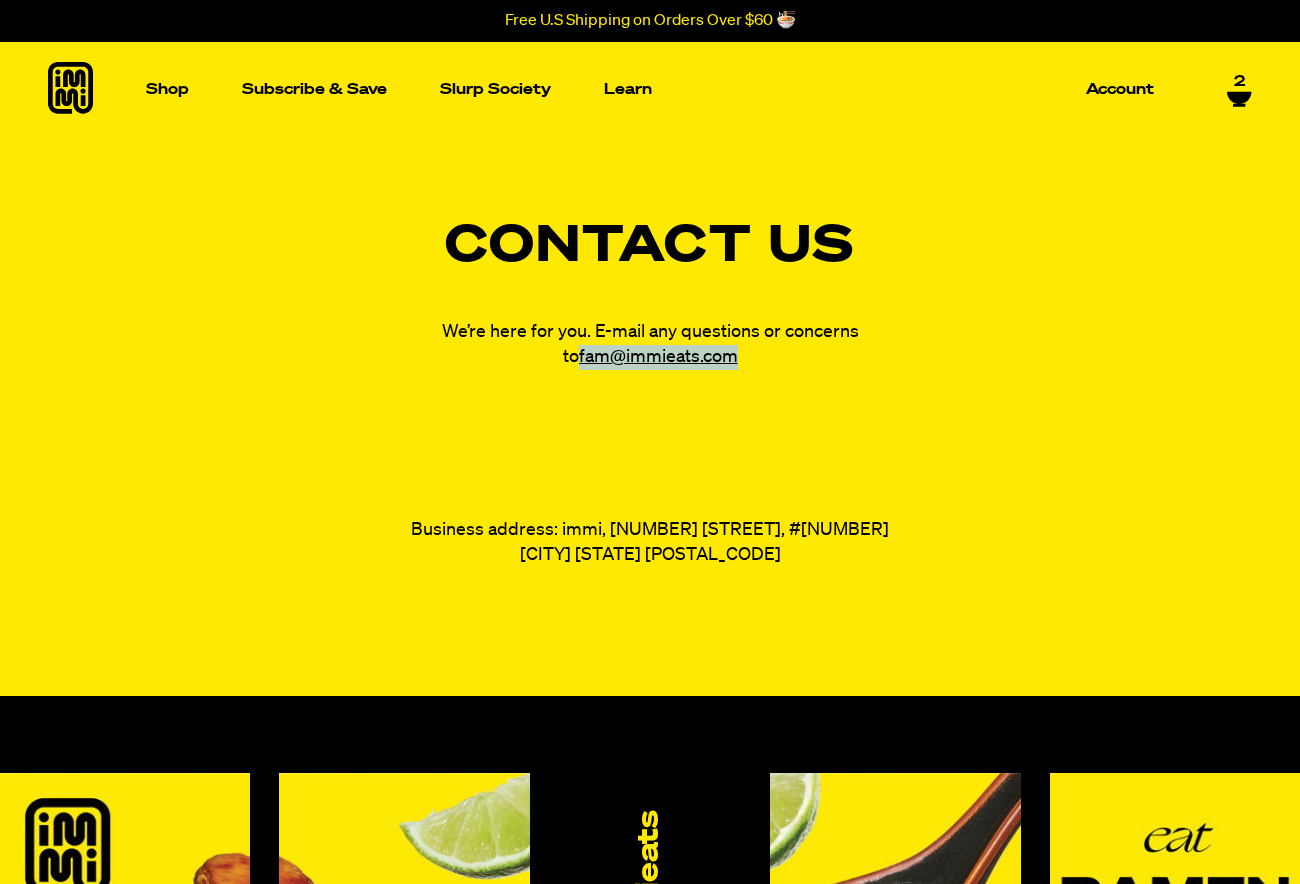 click on "2" at bounding box center [1239, 82] 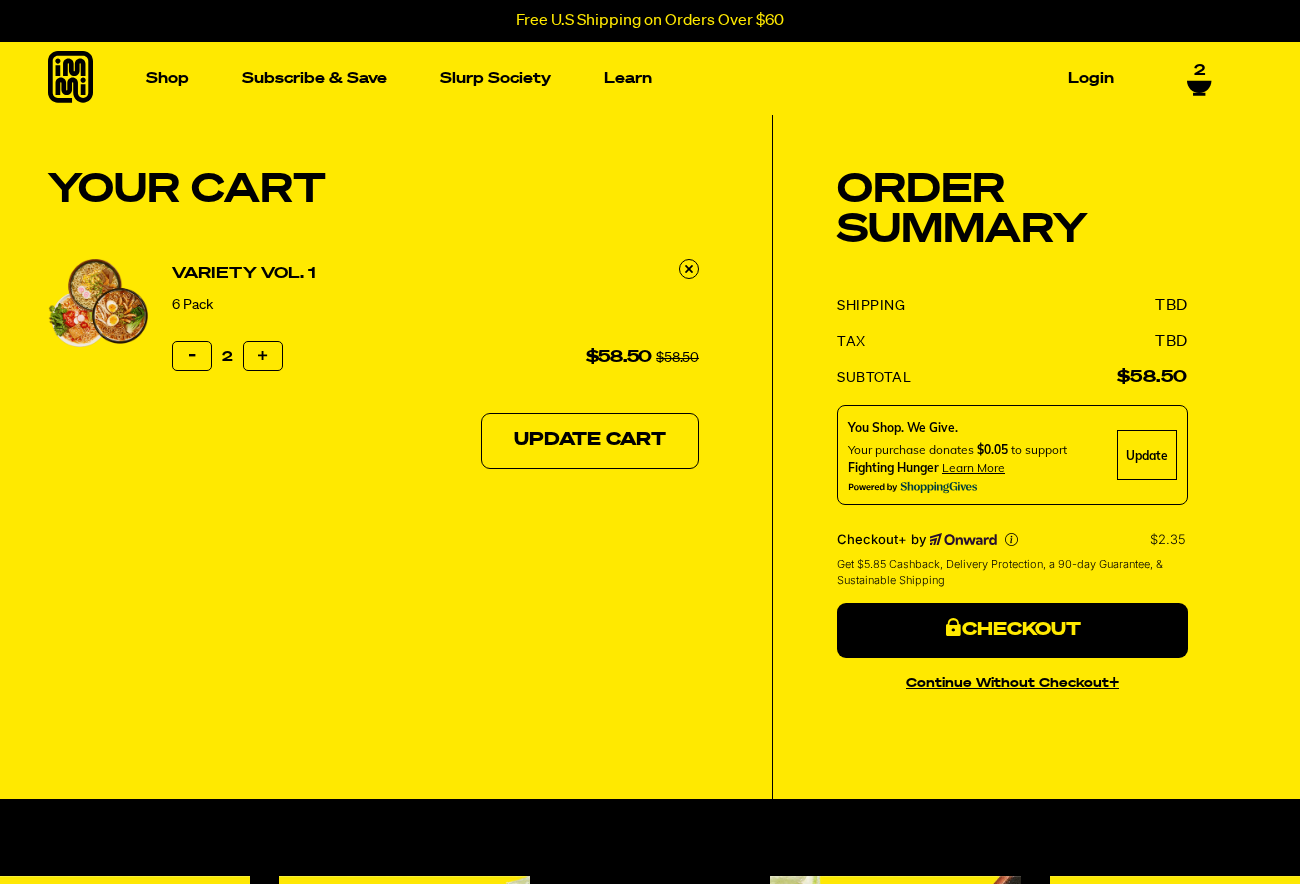 scroll, scrollTop: 0, scrollLeft: 0, axis: both 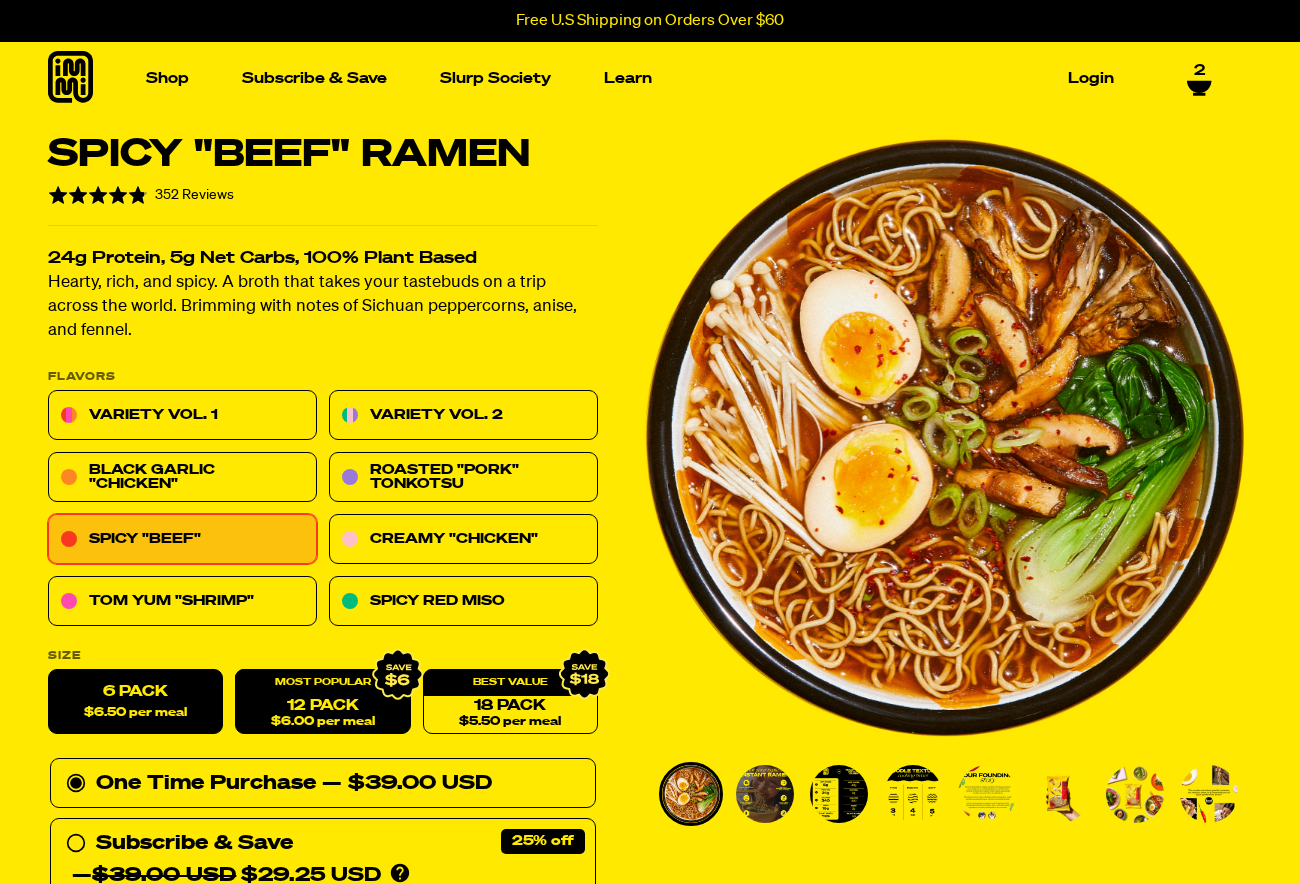 click on "12 Pack  $6.00 per meal" at bounding box center (322, 702) 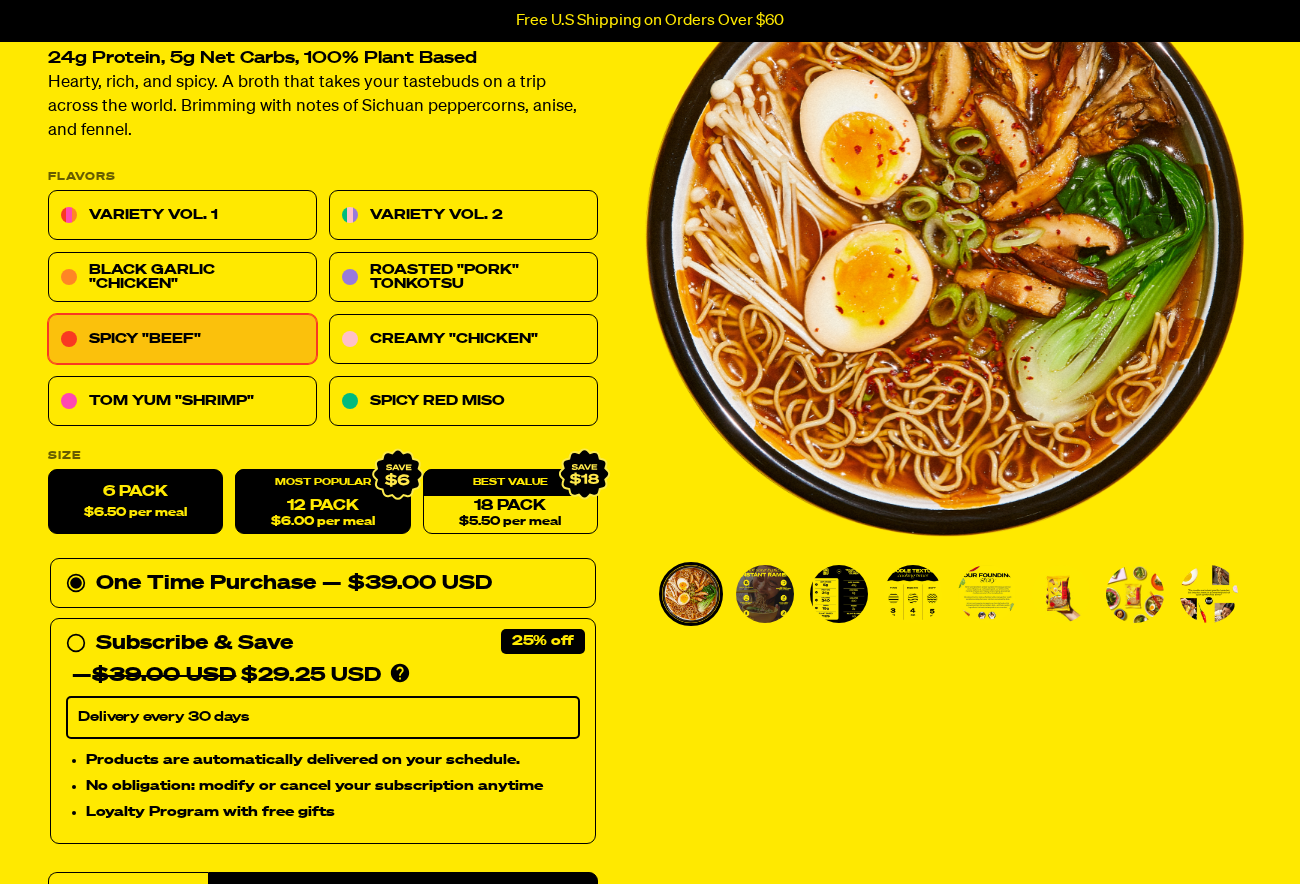 click on "12 Pack  $6.00 per meal" at bounding box center [322, 502] 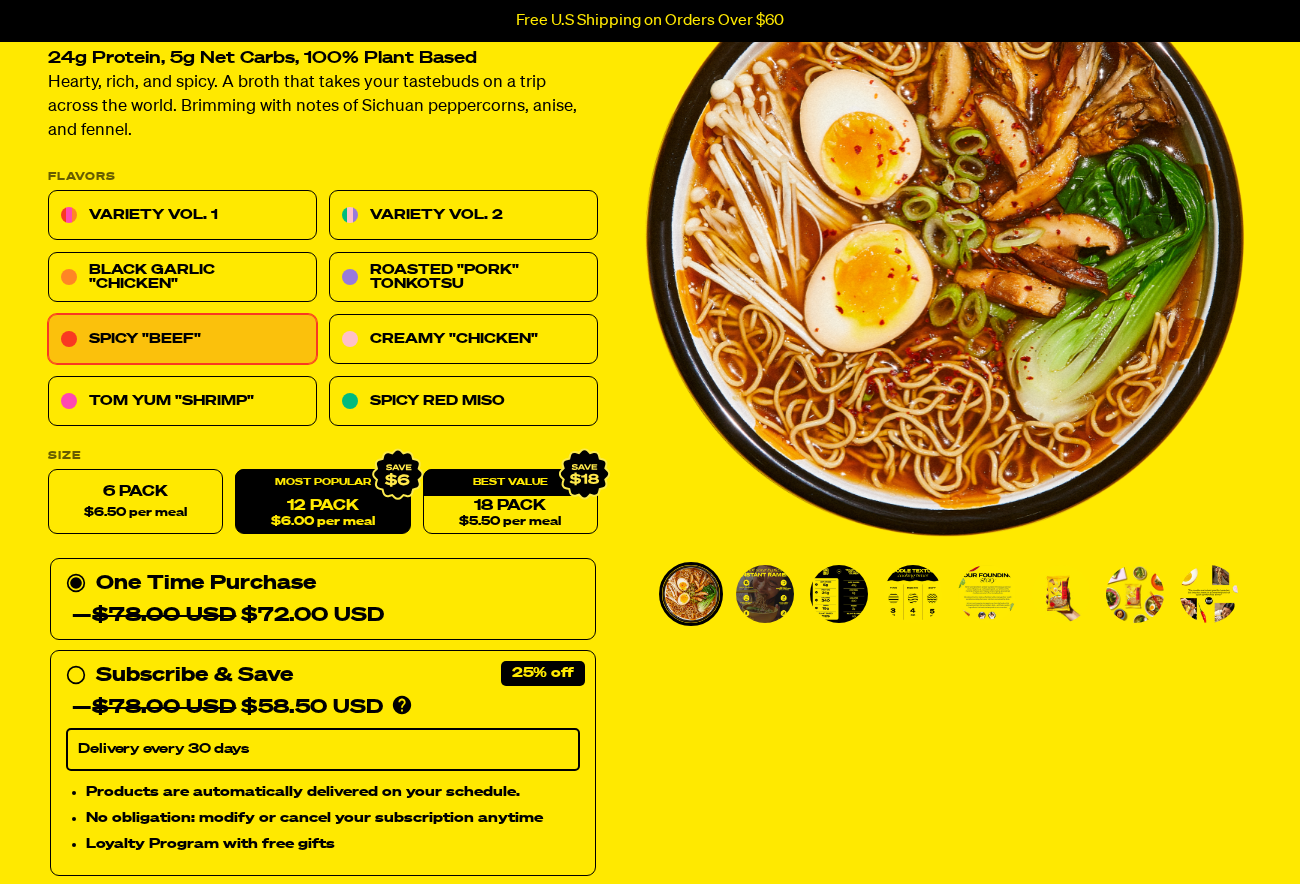 radio on "false" 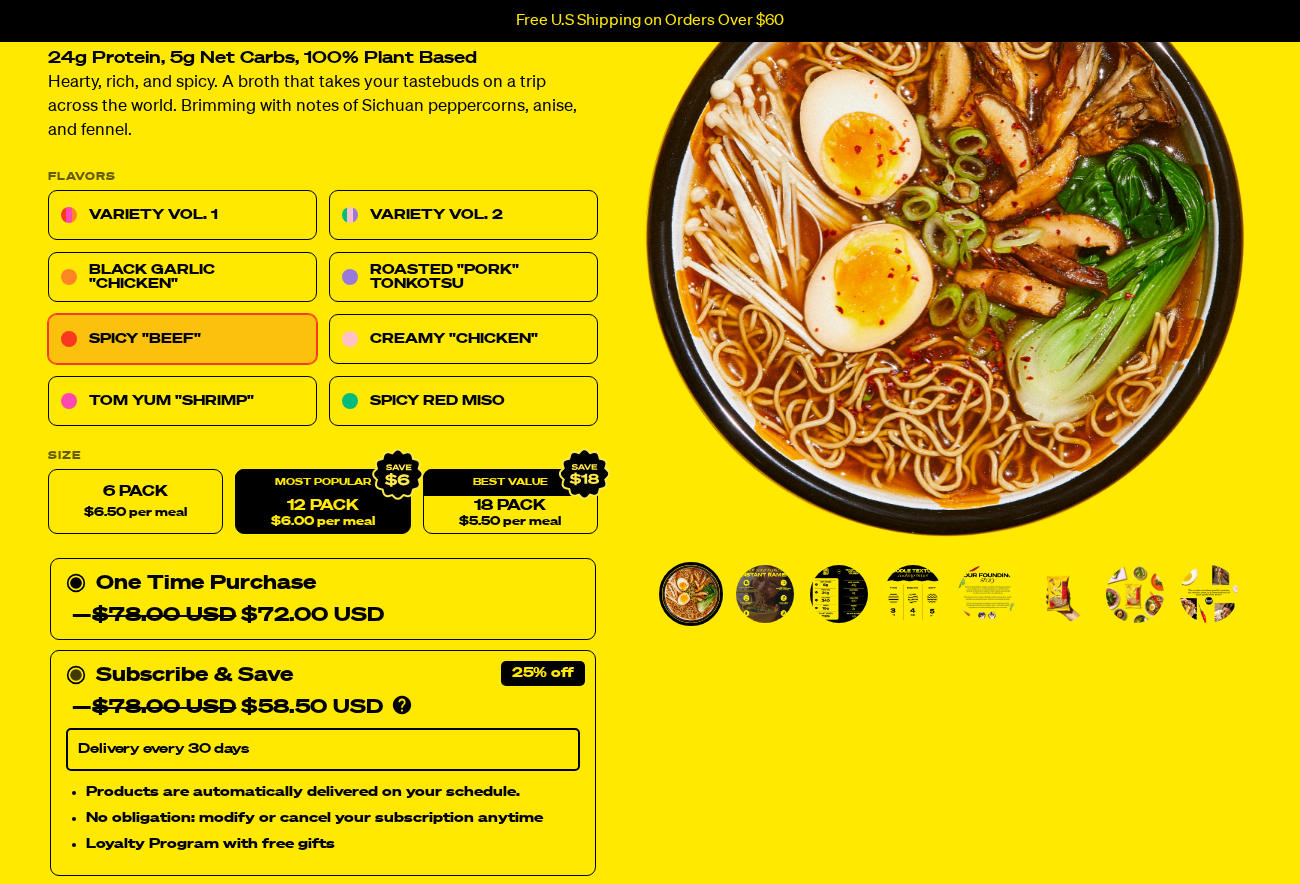 click 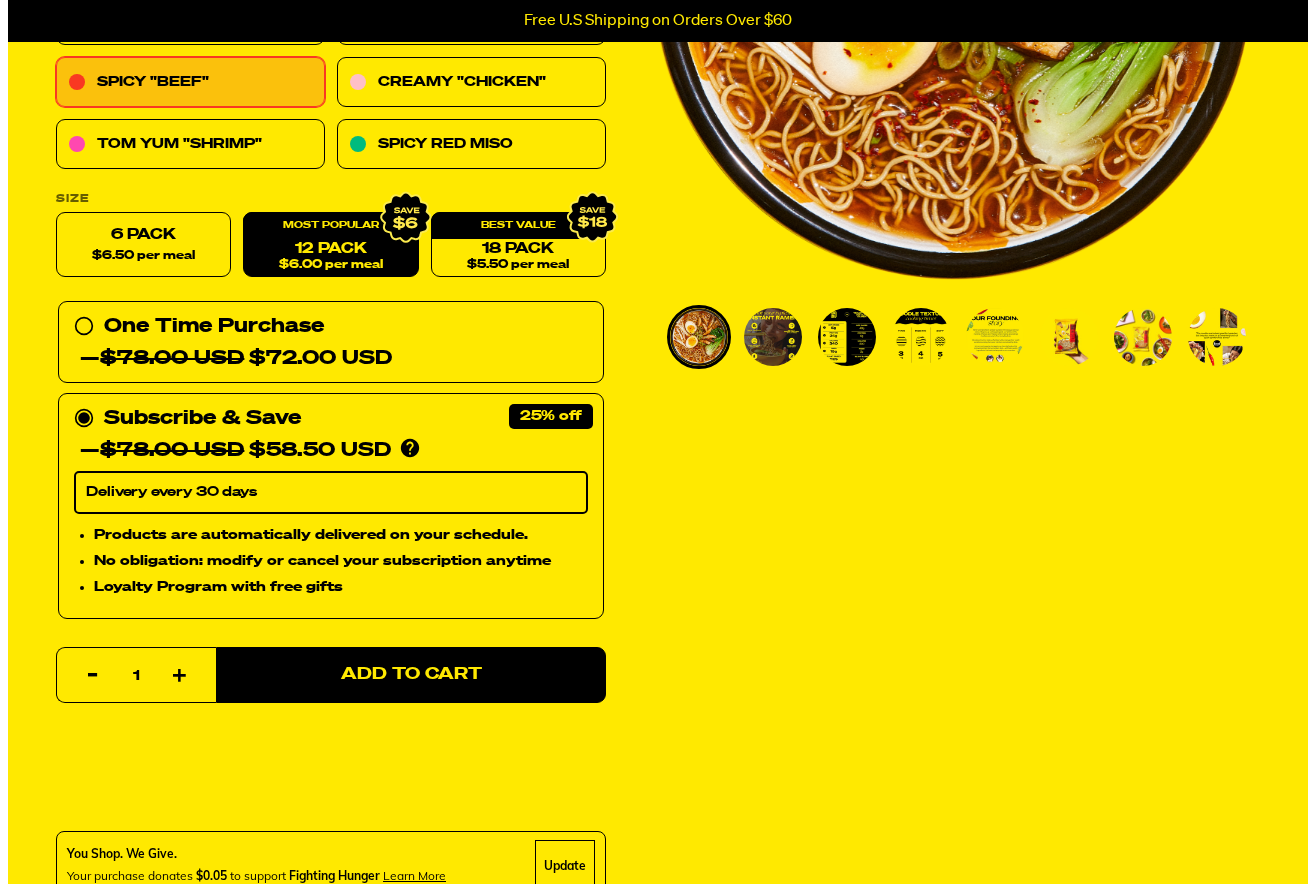 scroll, scrollTop: 500, scrollLeft: 0, axis: vertical 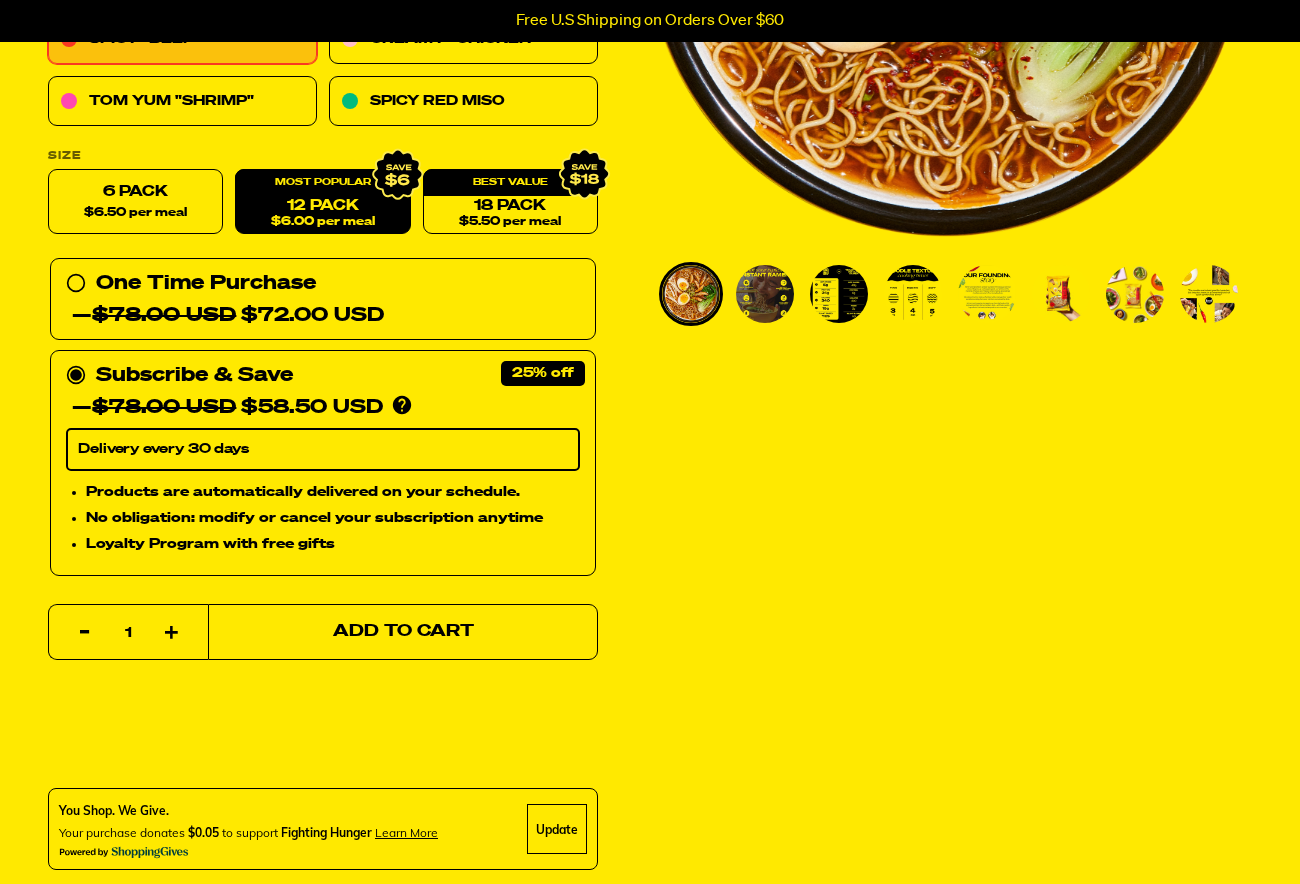 click on "Add to Cart" at bounding box center [403, 632] 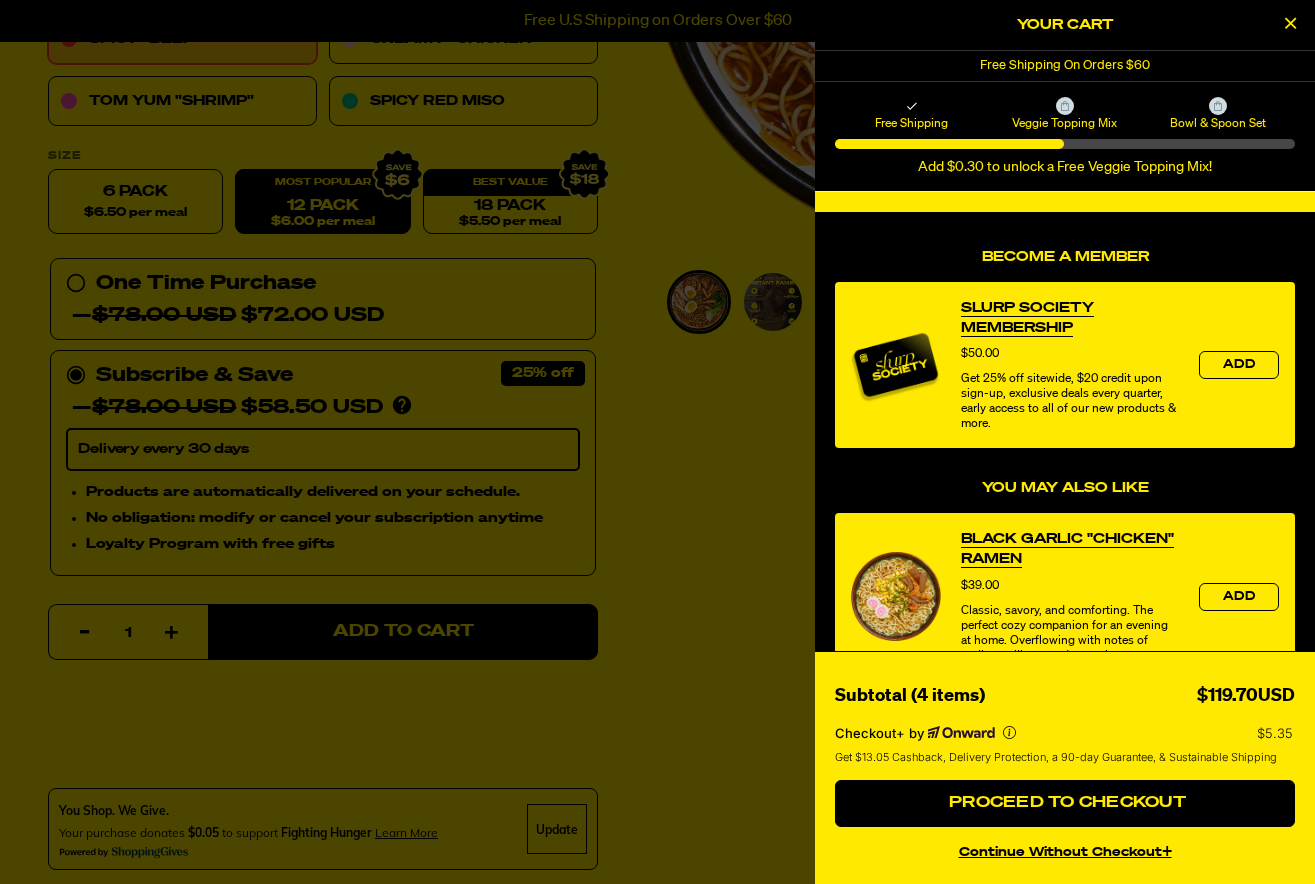 scroll, scrollTop: 0, scrollLeft: 0, axis: both 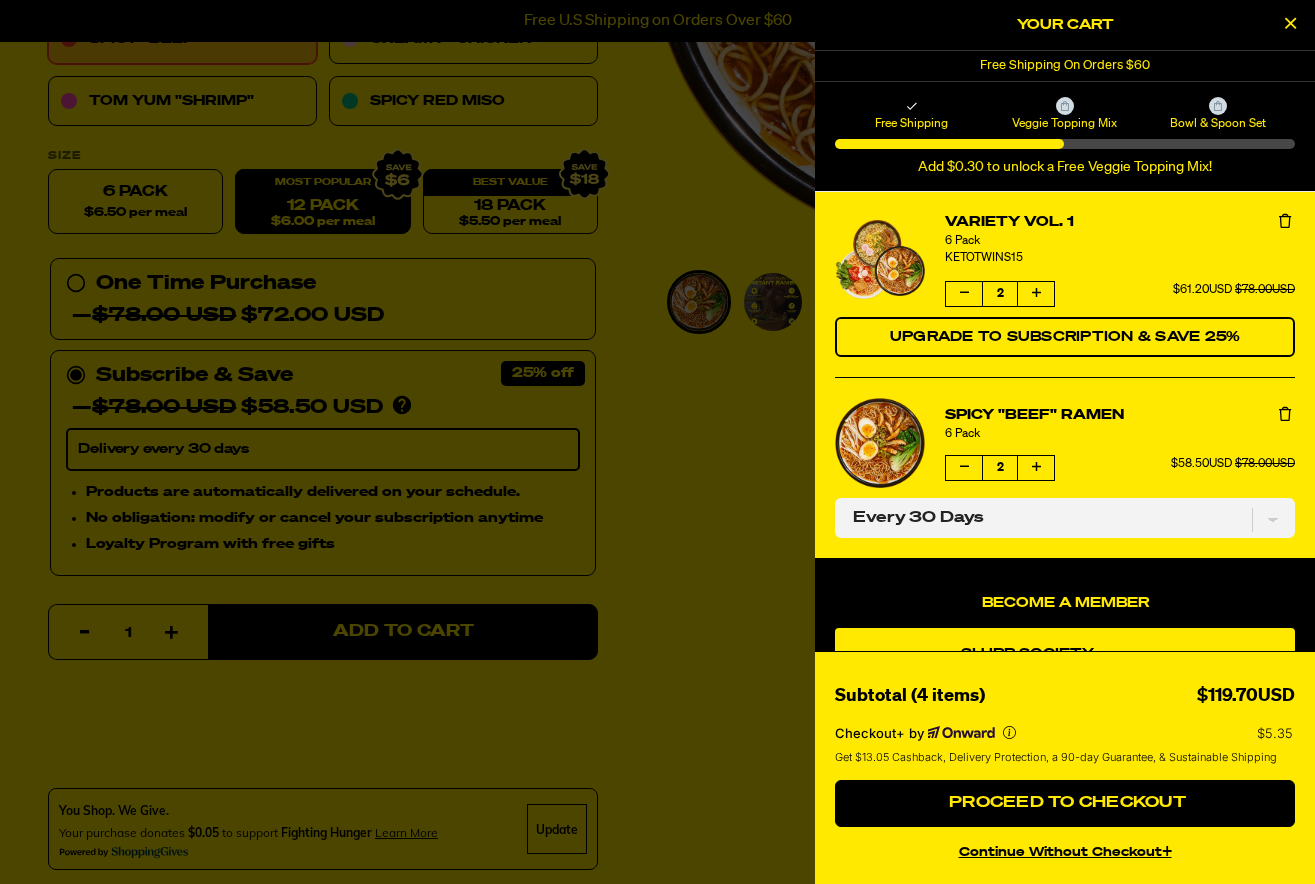 click at bounding box center (964, 468) 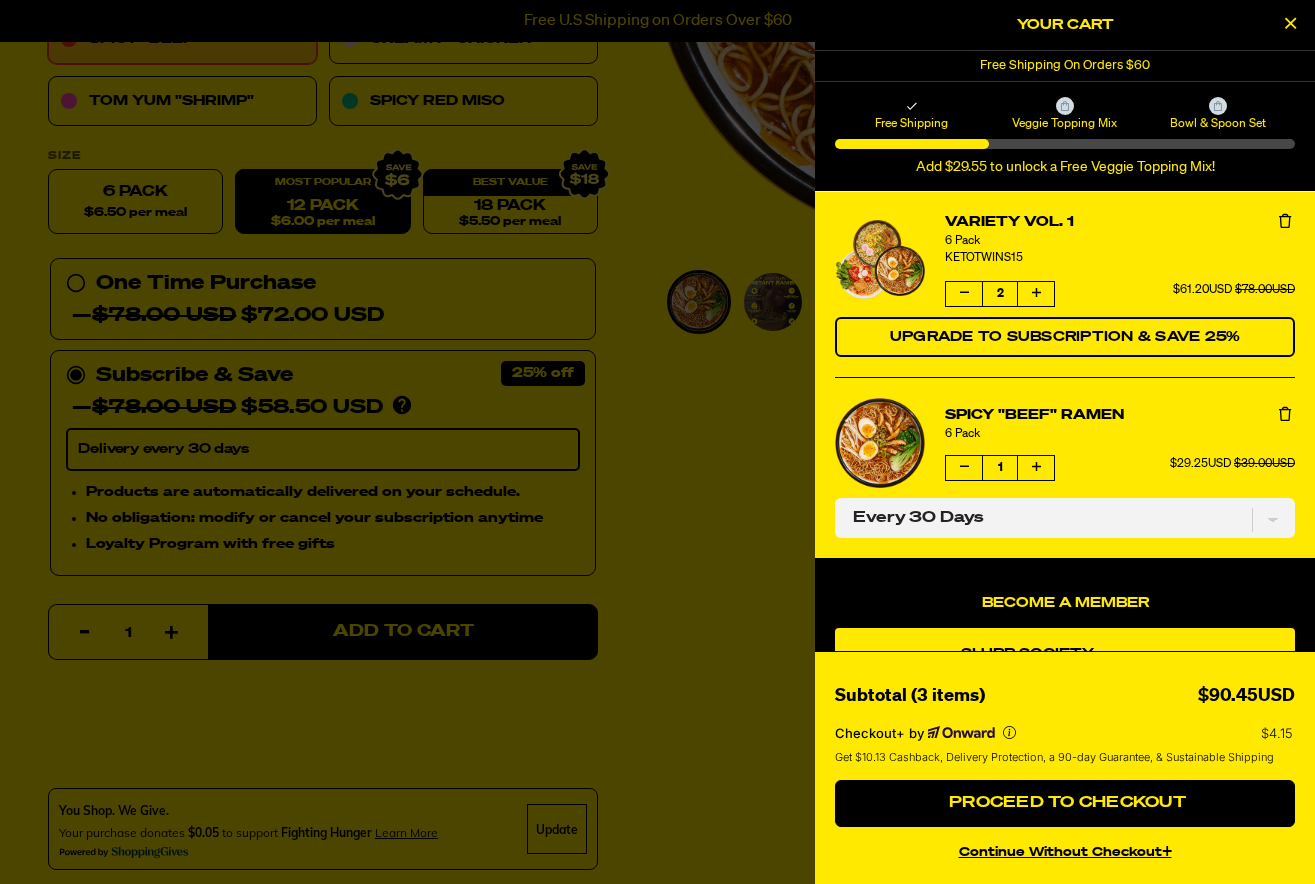 click at bounding box center [964, 468] 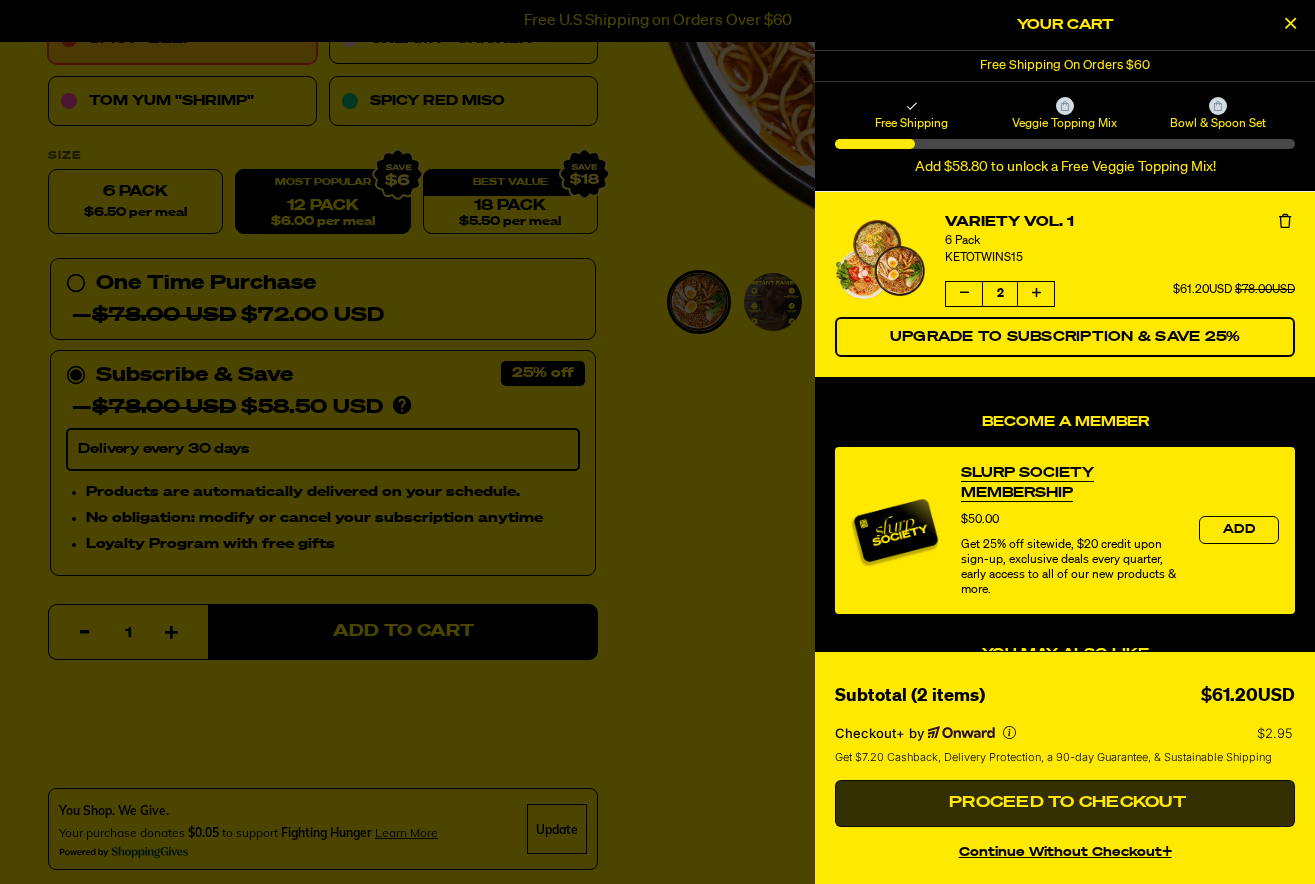 click on "Proceed to Checkout" at bounding box center [1065, 803] 